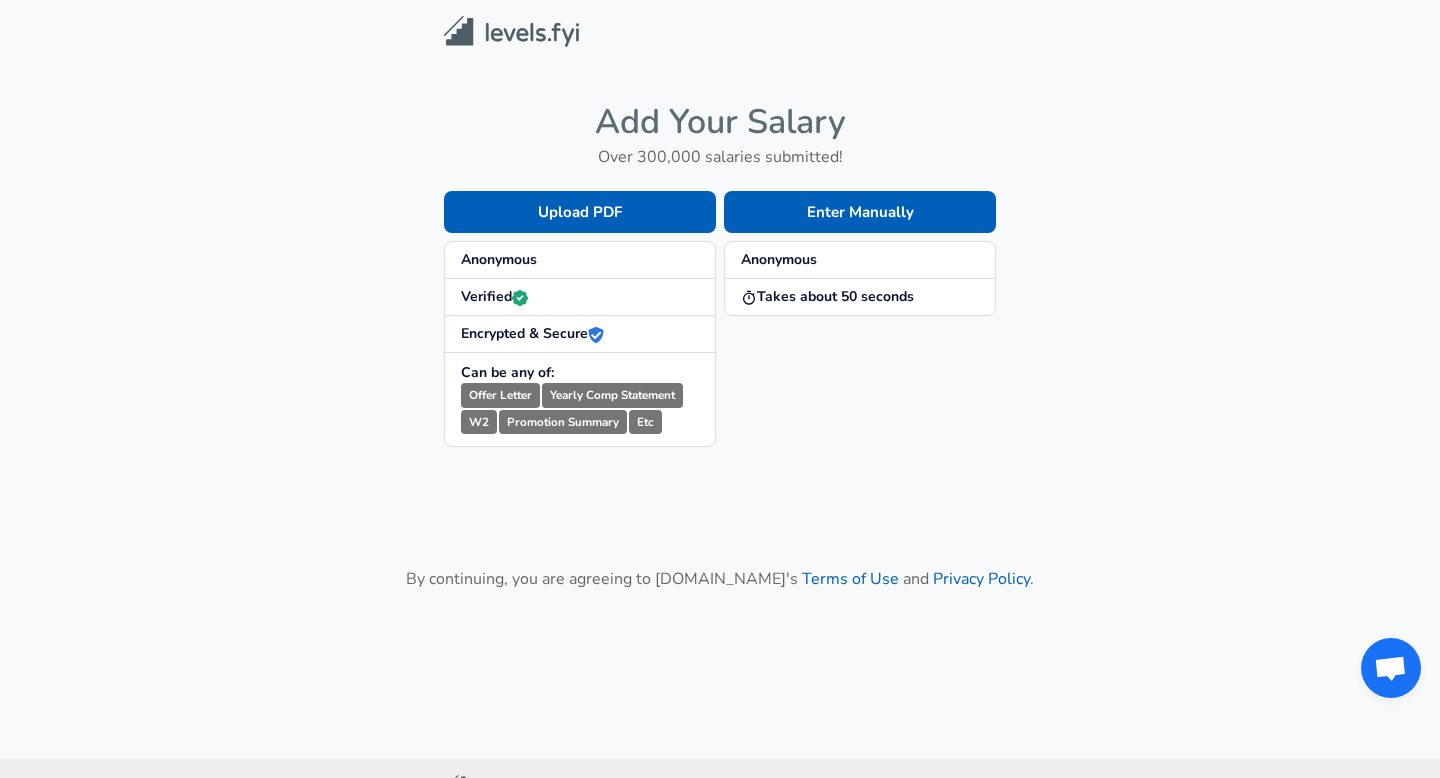 scroll, scrollTop: 0, scrollLeft: 0, axis: both 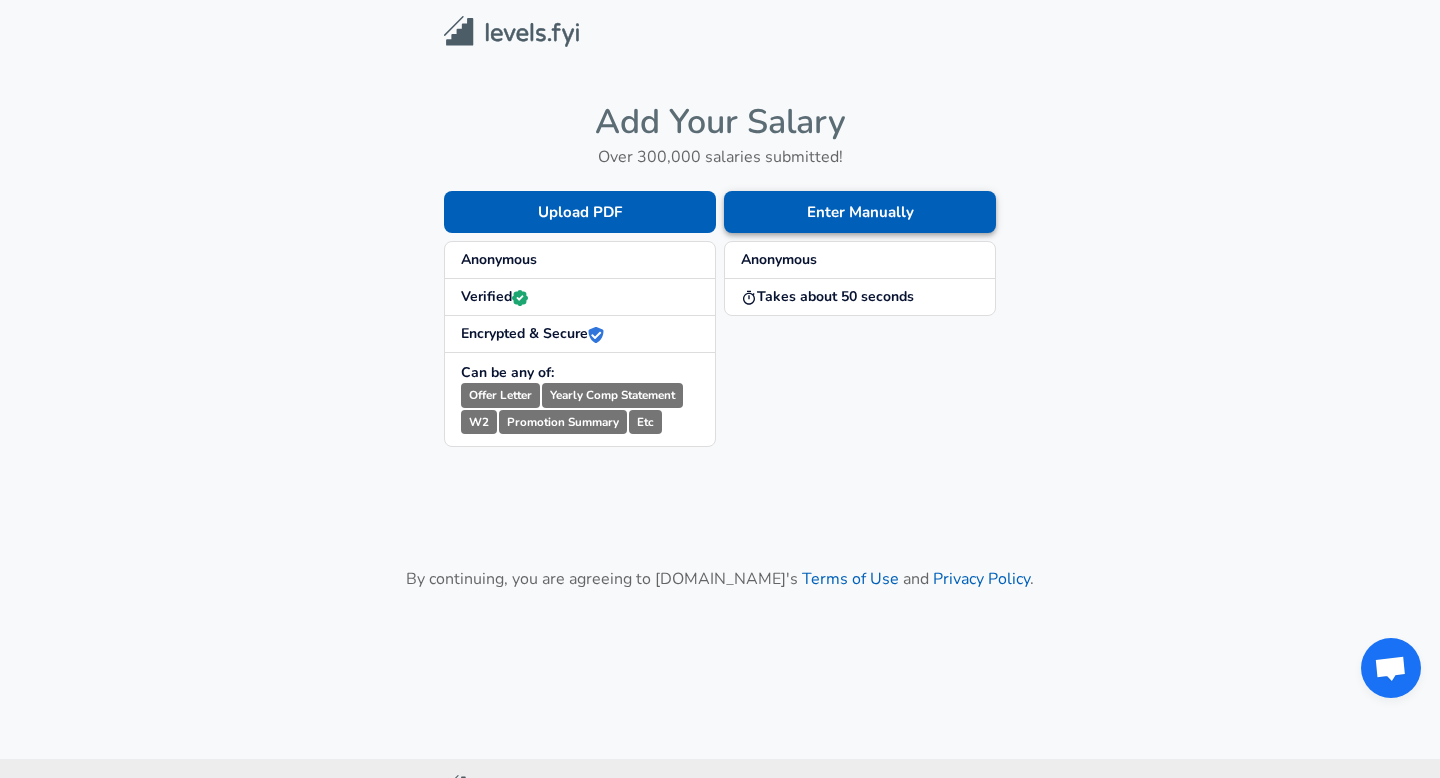 click on "Enter Manually" at bounding box center (860, 212) 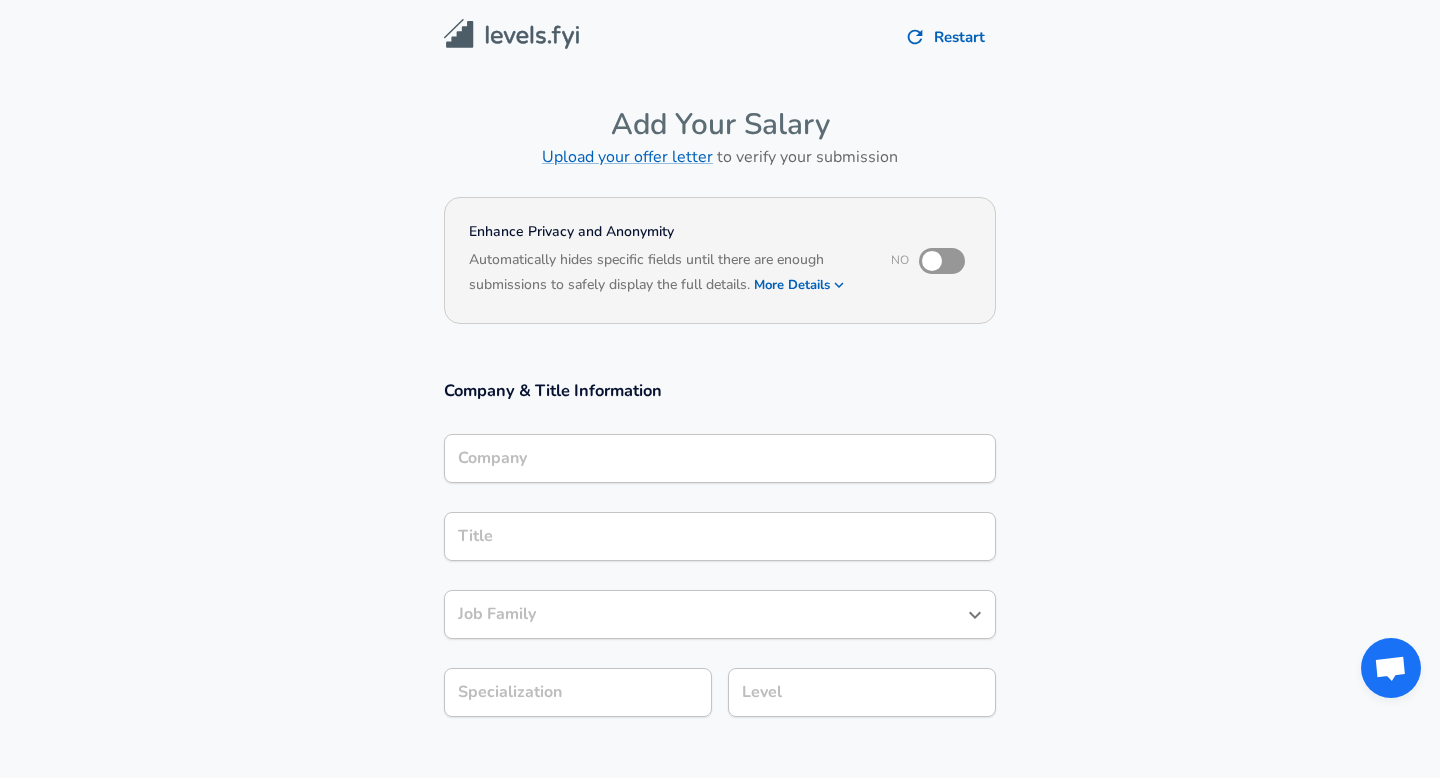 click on "Company" at bounding box center [720, 458] 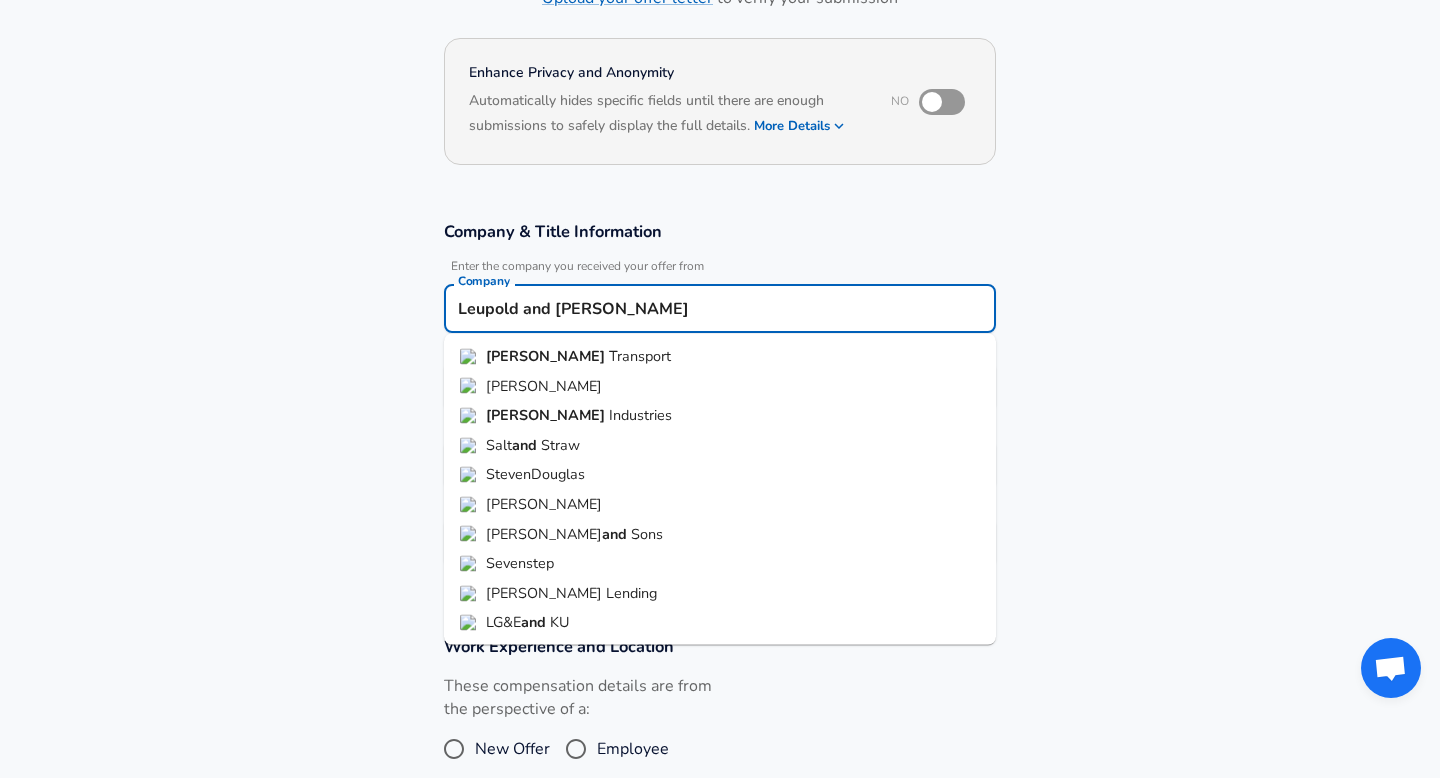 scroll, scrollTop: 158, scrollLeft: 0, axis: vertical 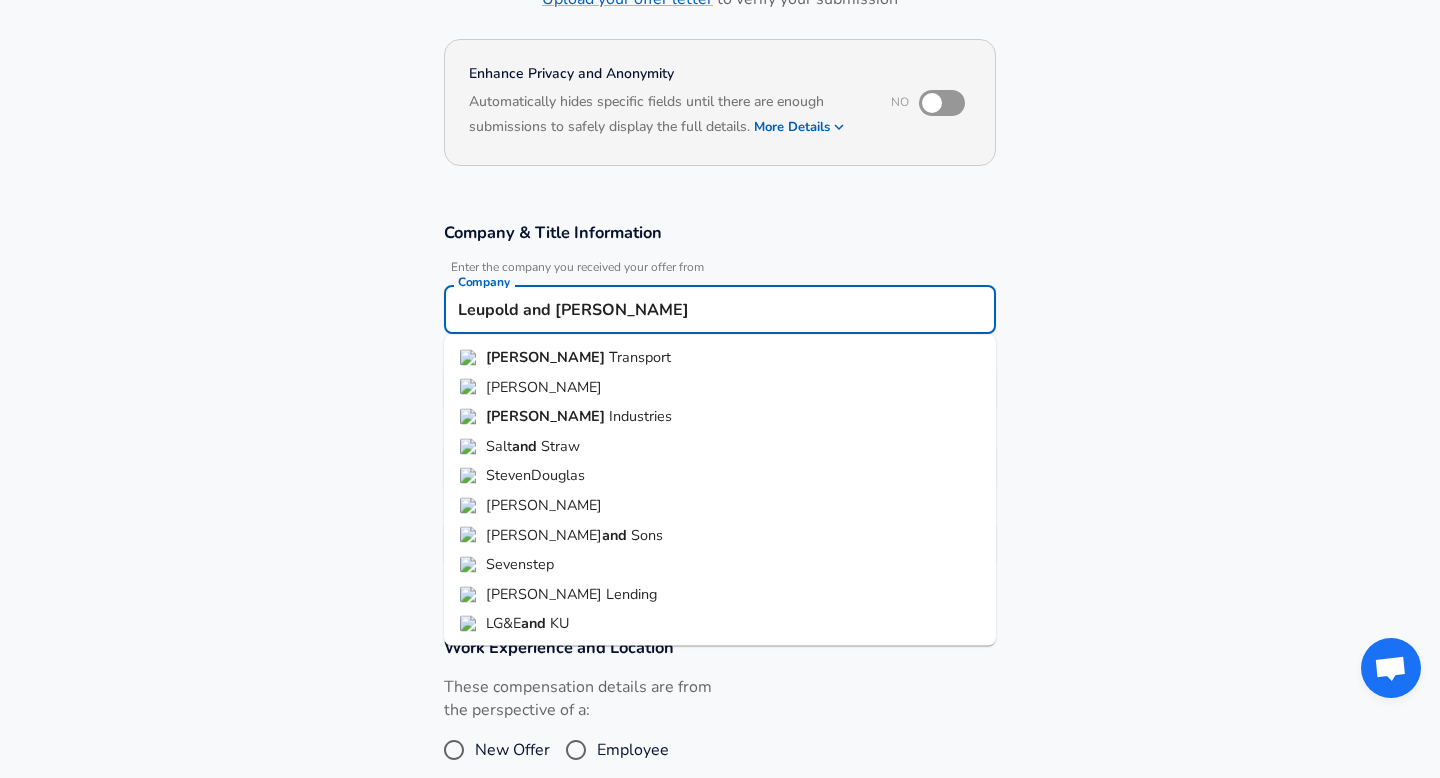 click on "Leupold and [PERSON_NAME]" at bounding box center (720, 309) 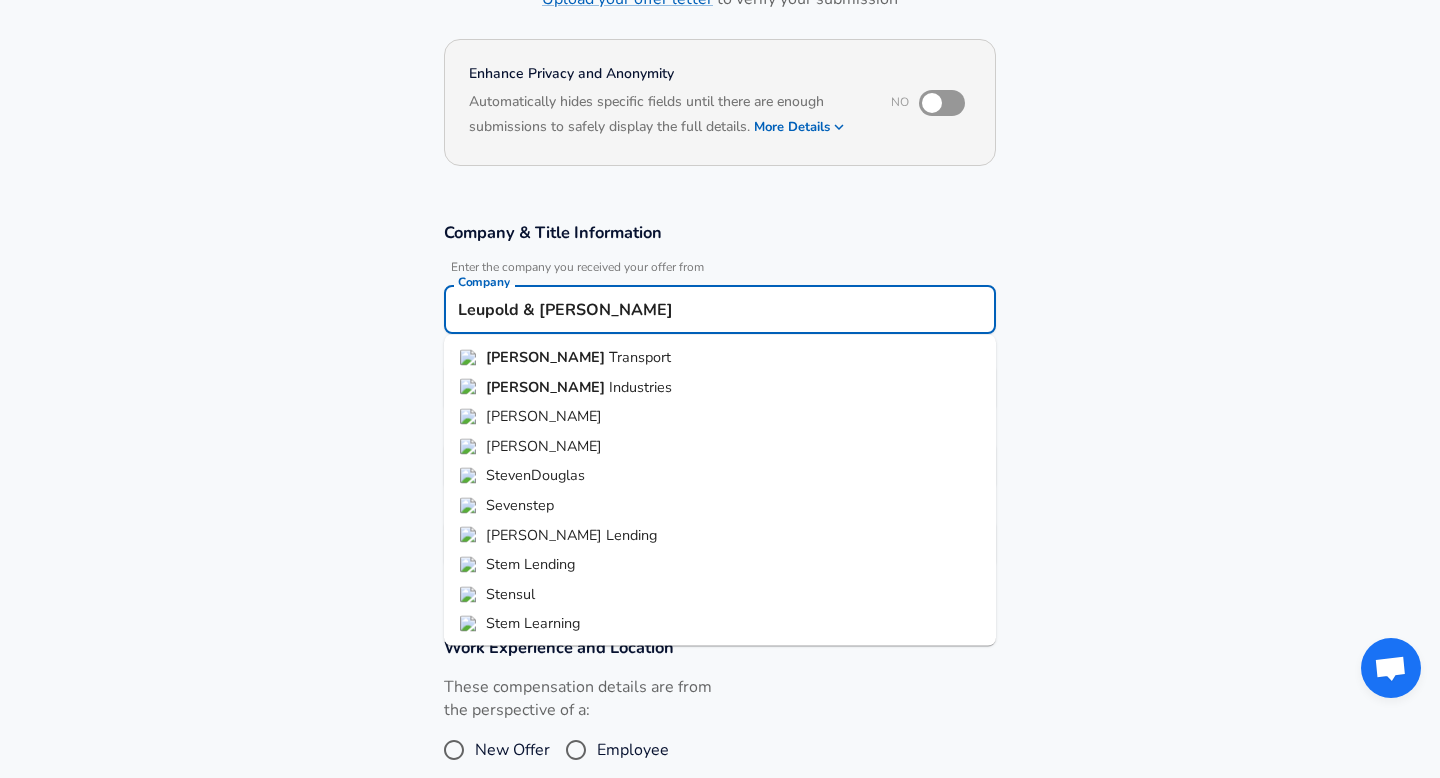 type on "Leupold & [PERSON_NAME]" 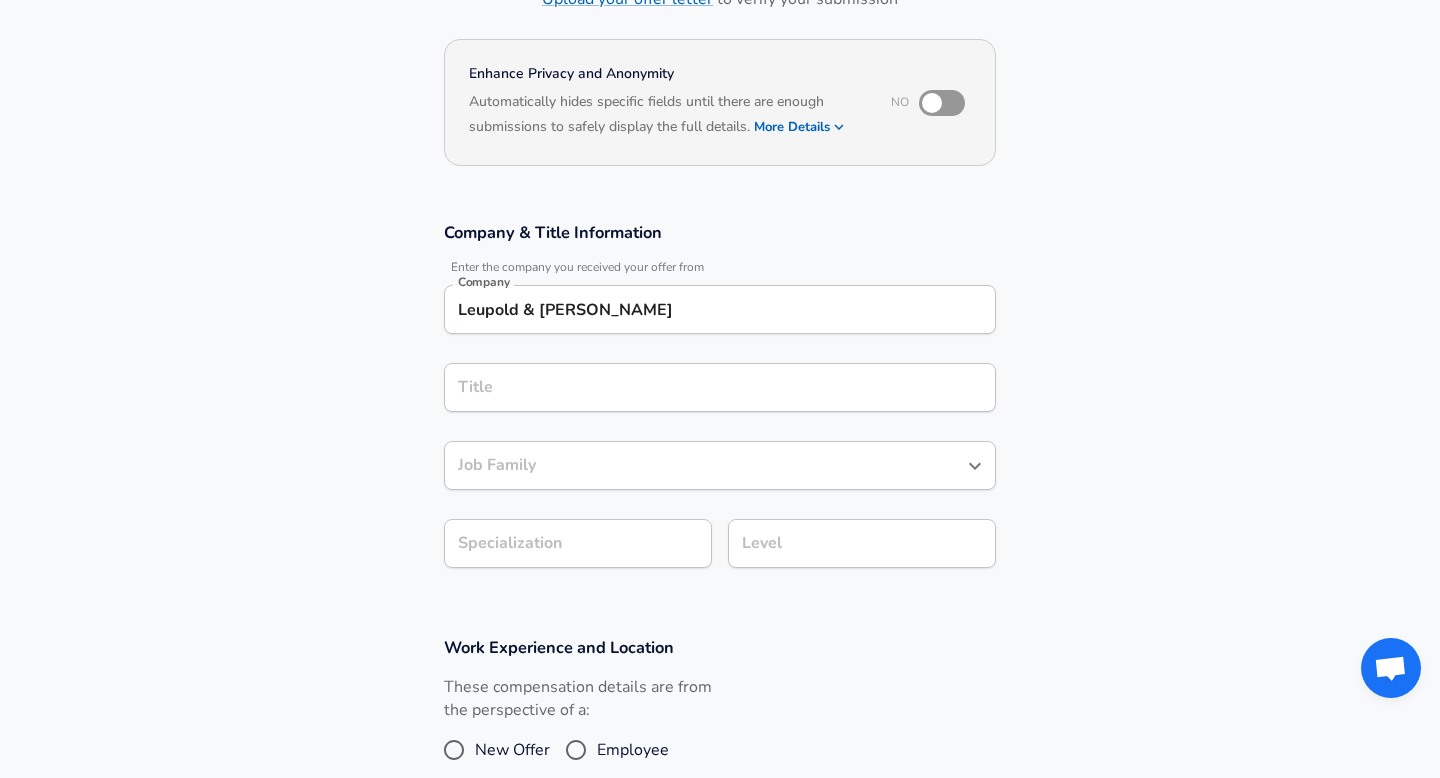 click on "Title" at bounding box center (720, 387) 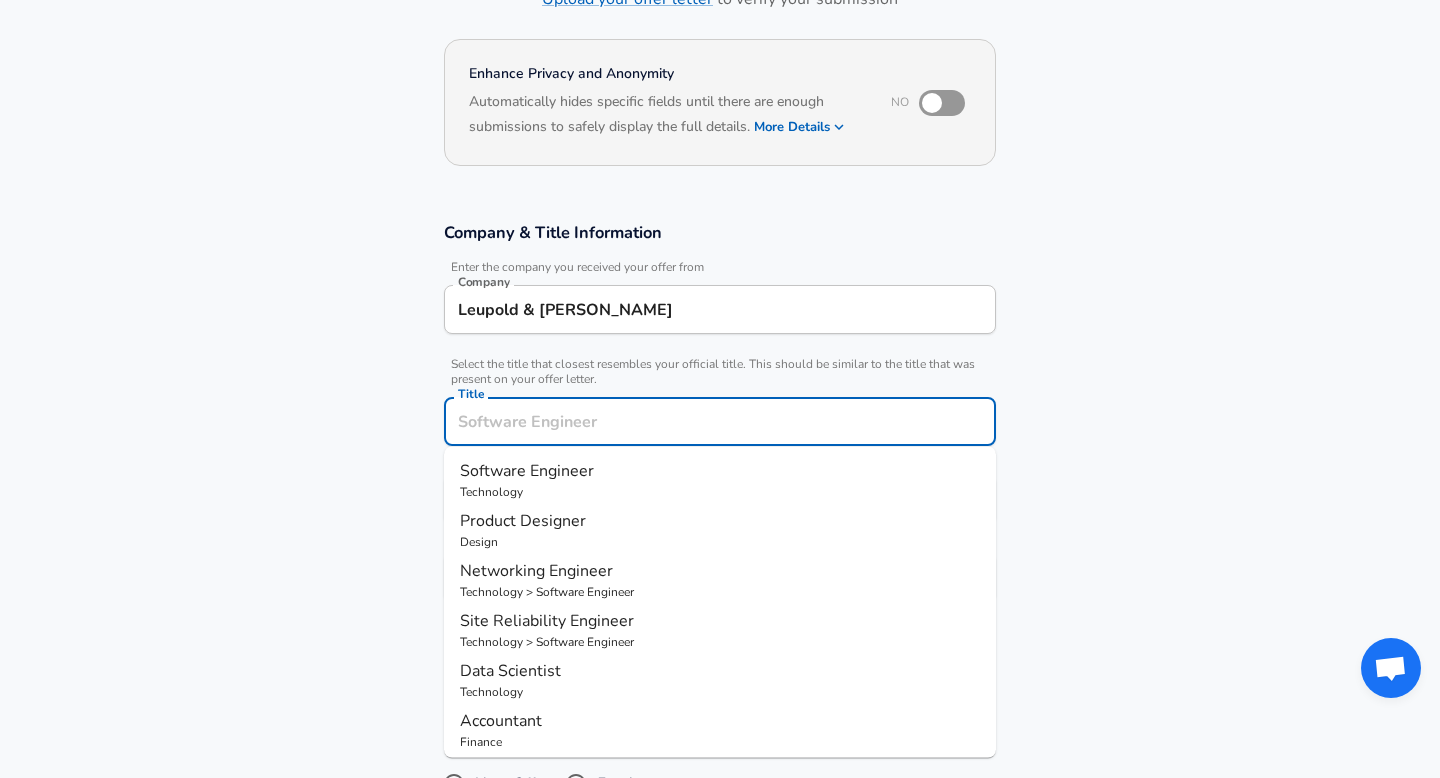 scroll, scrollTop: 198, scrollLeft: 0, axis: vertical 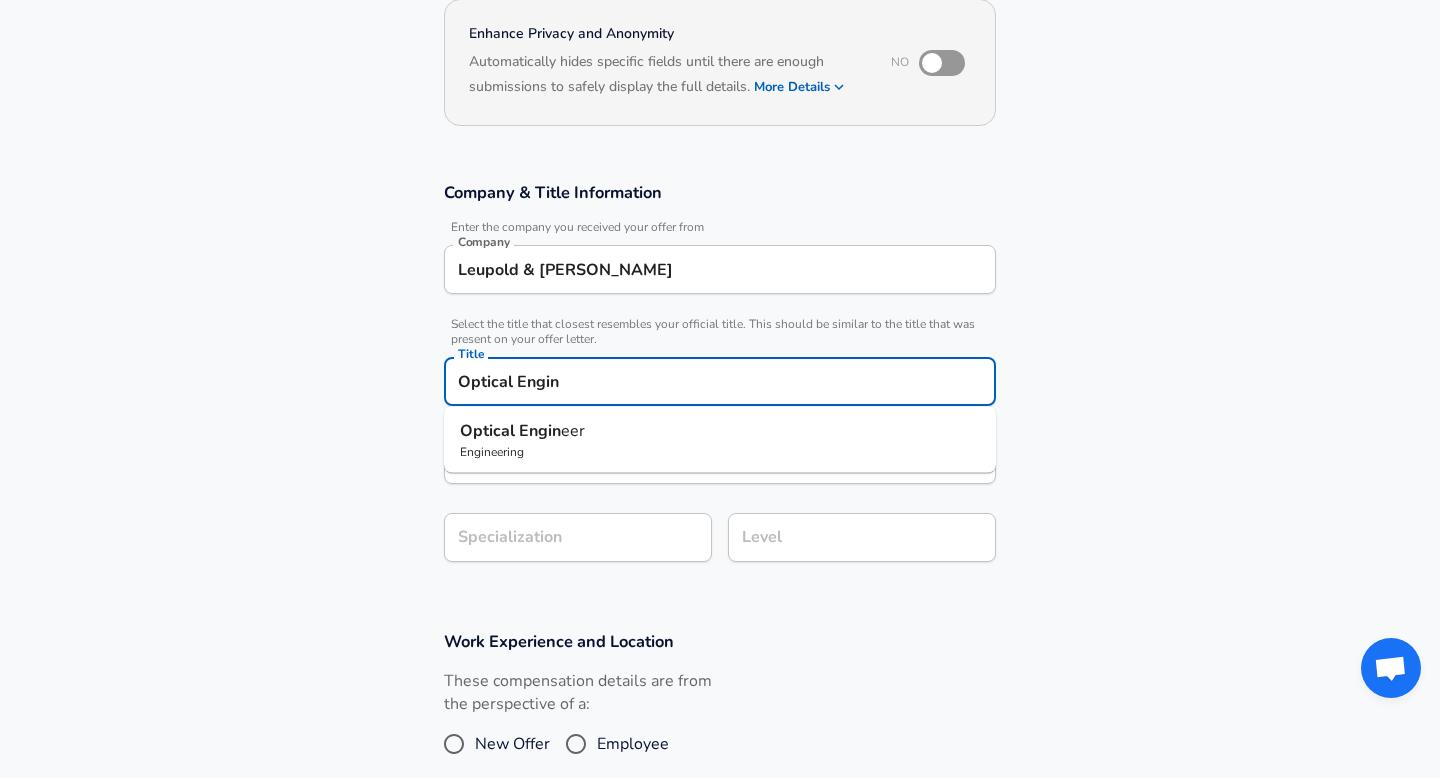 click on "Engin" at bounding box center [540, 431] 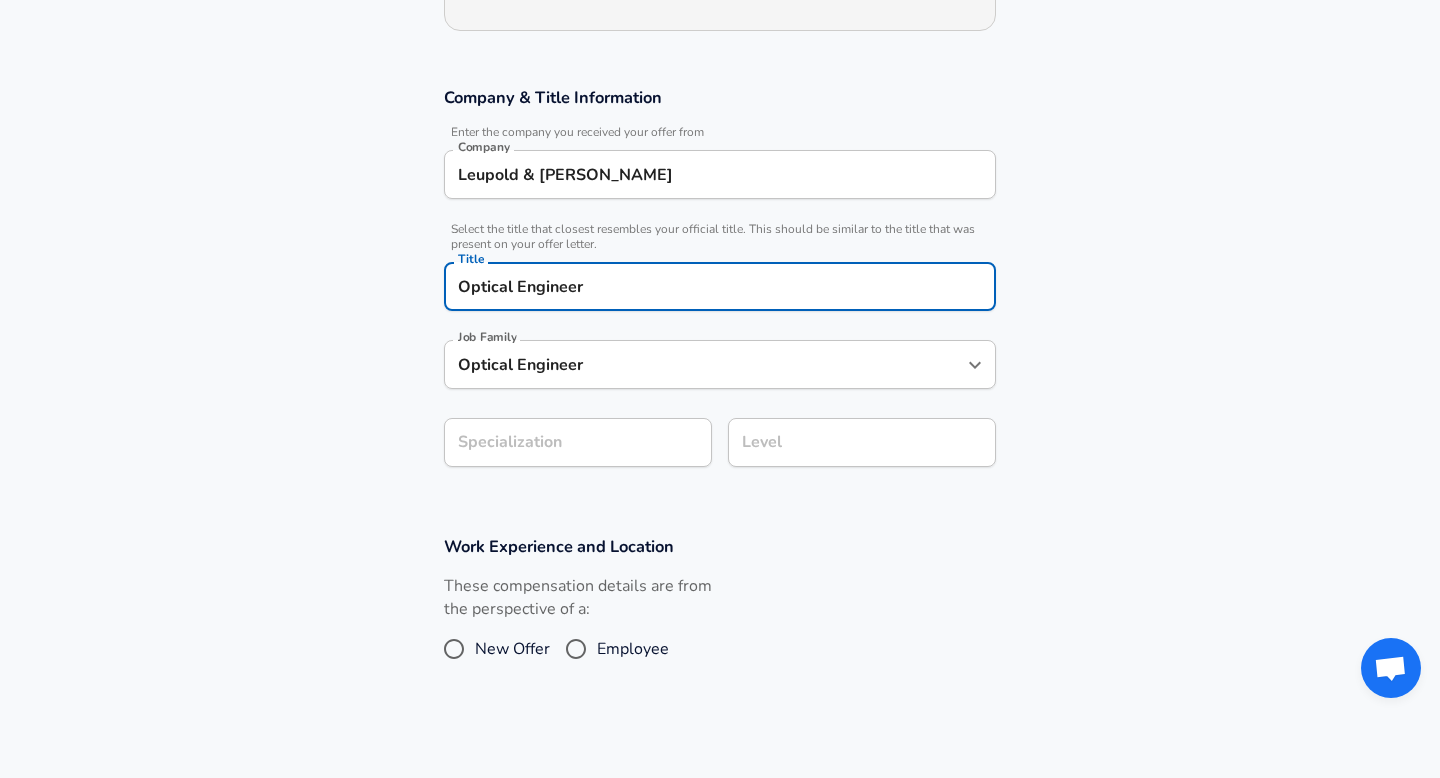 type on "Optical Engineer" 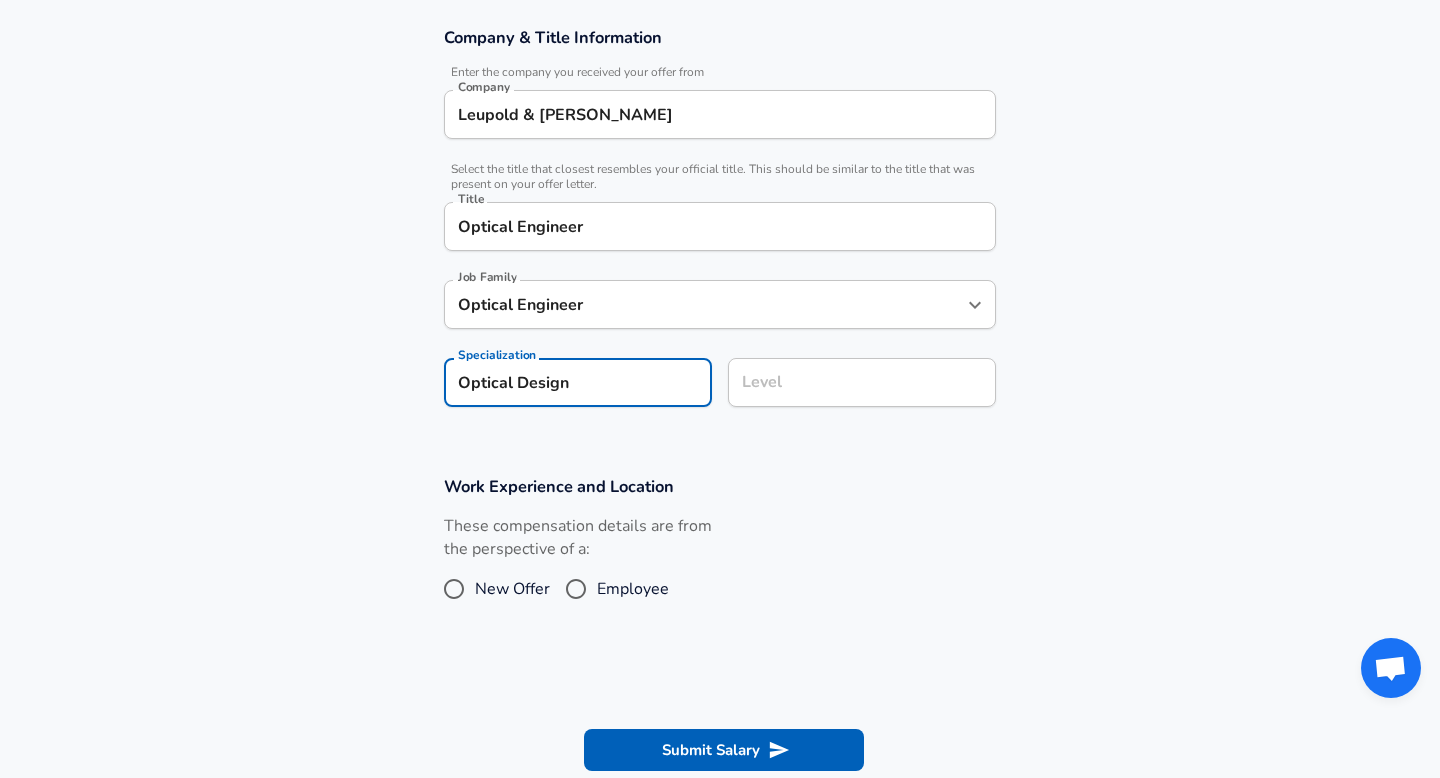 type on "Optical Design" 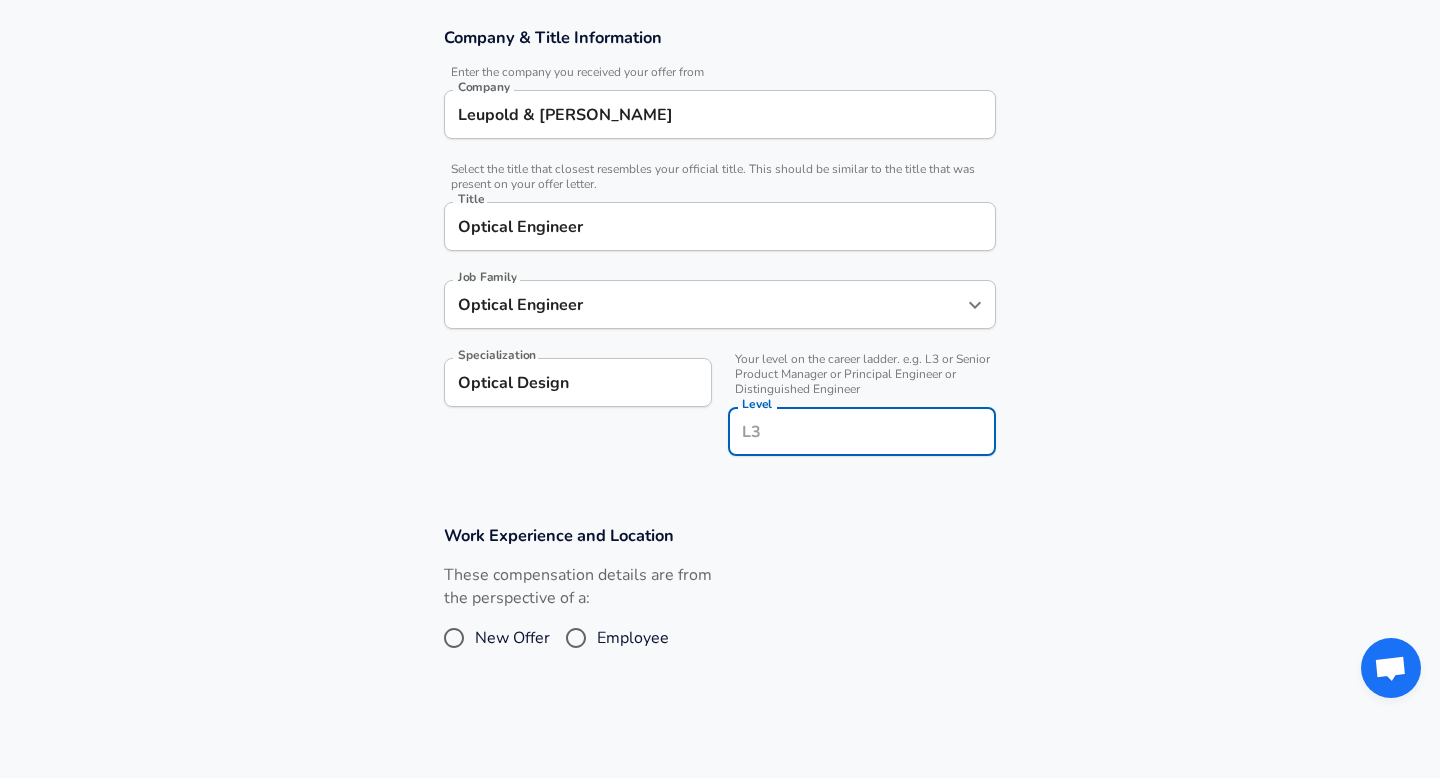 click on "Level" at bounding box center [862, 431] 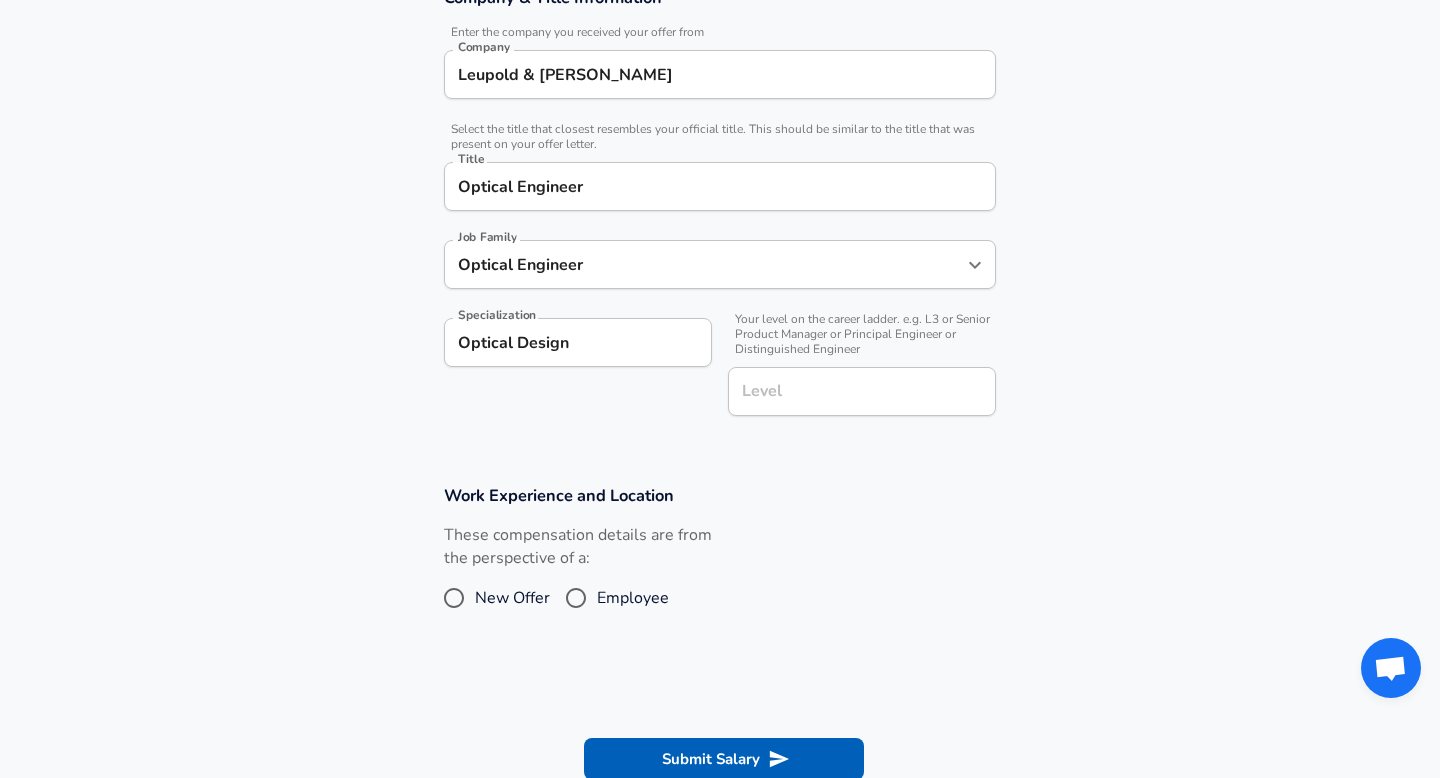 click on "Work Experience and Location These compensation details are from the perspective of a: New Offer Employee" at bounding box center (720, 561) 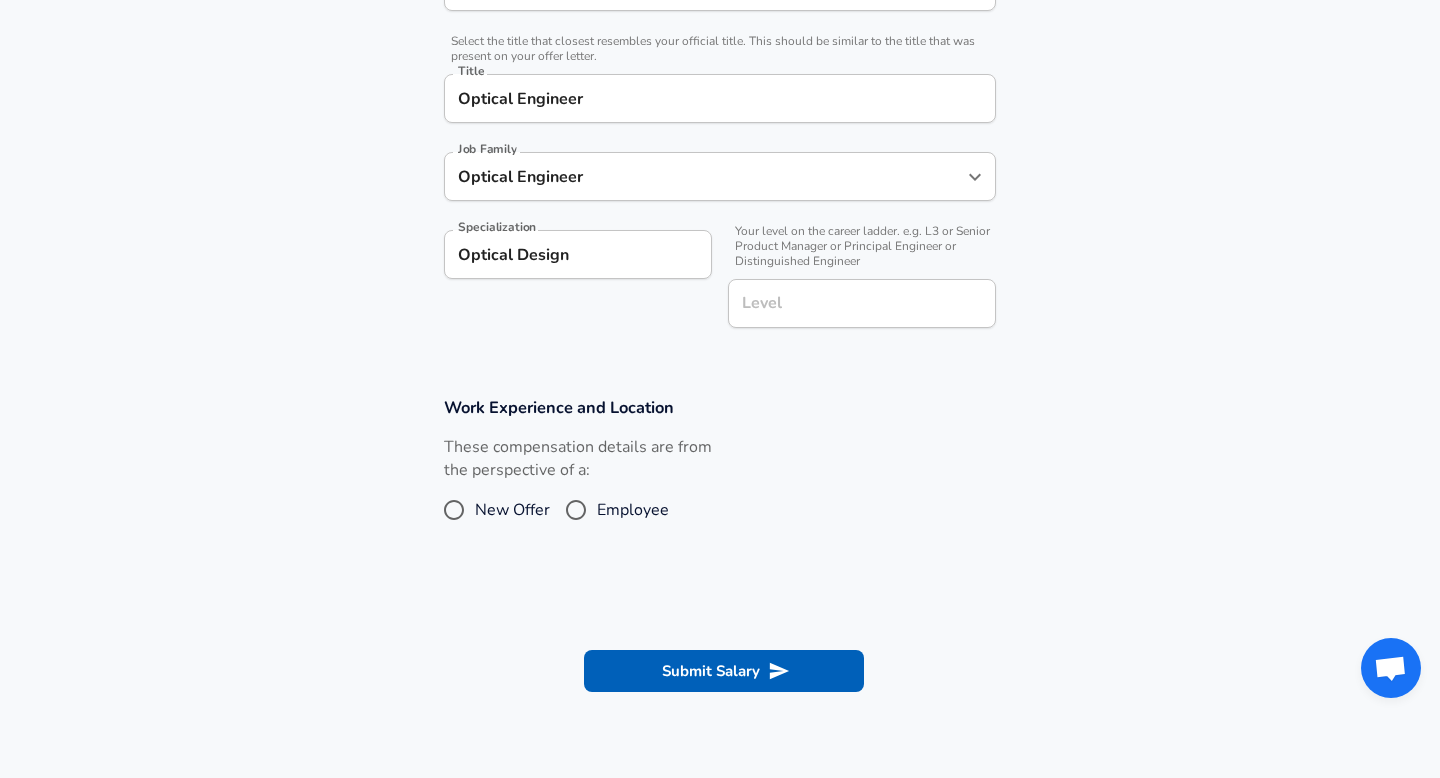 scroll, scrollTop: 515, scrollLeft: 0, axis: vertical 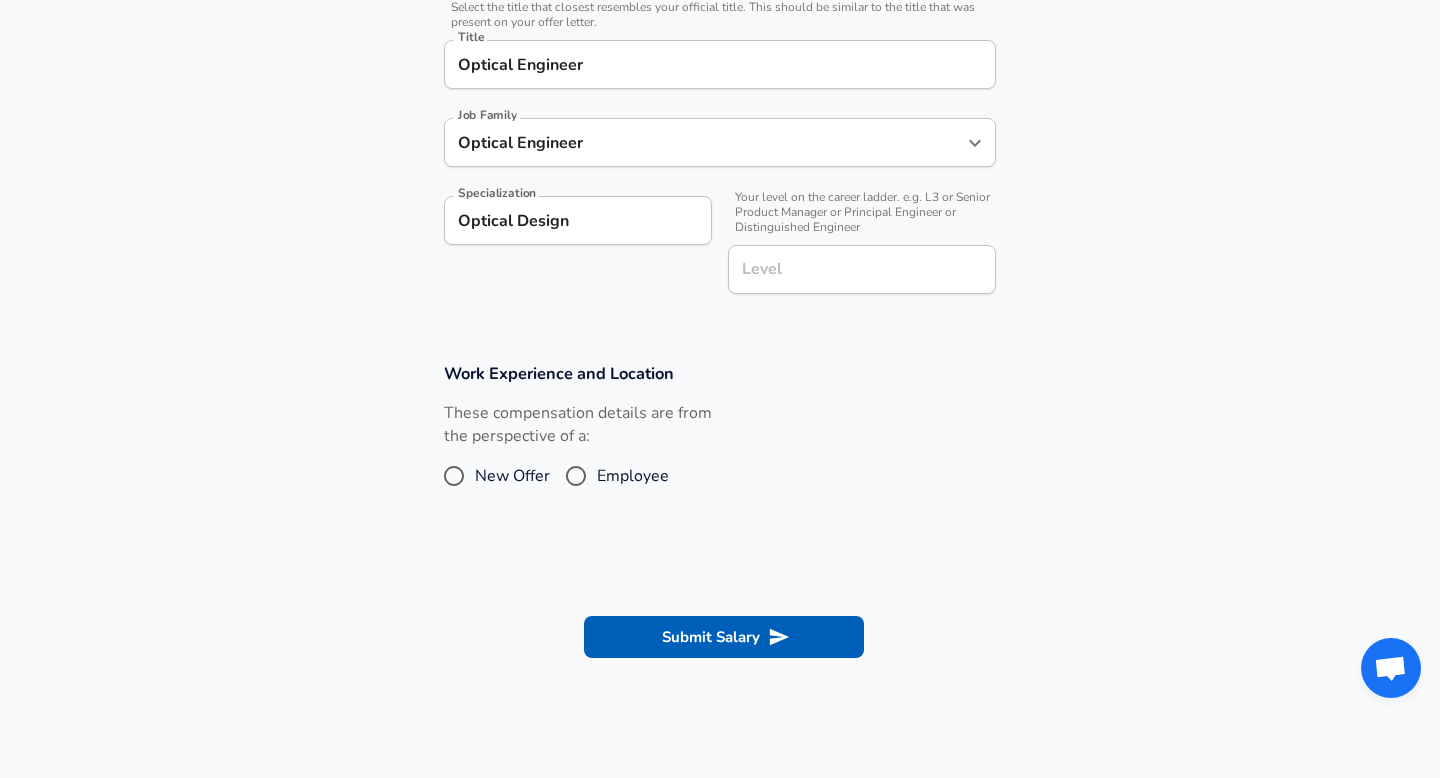 click on "Employee" at bounding box center (576, 476) 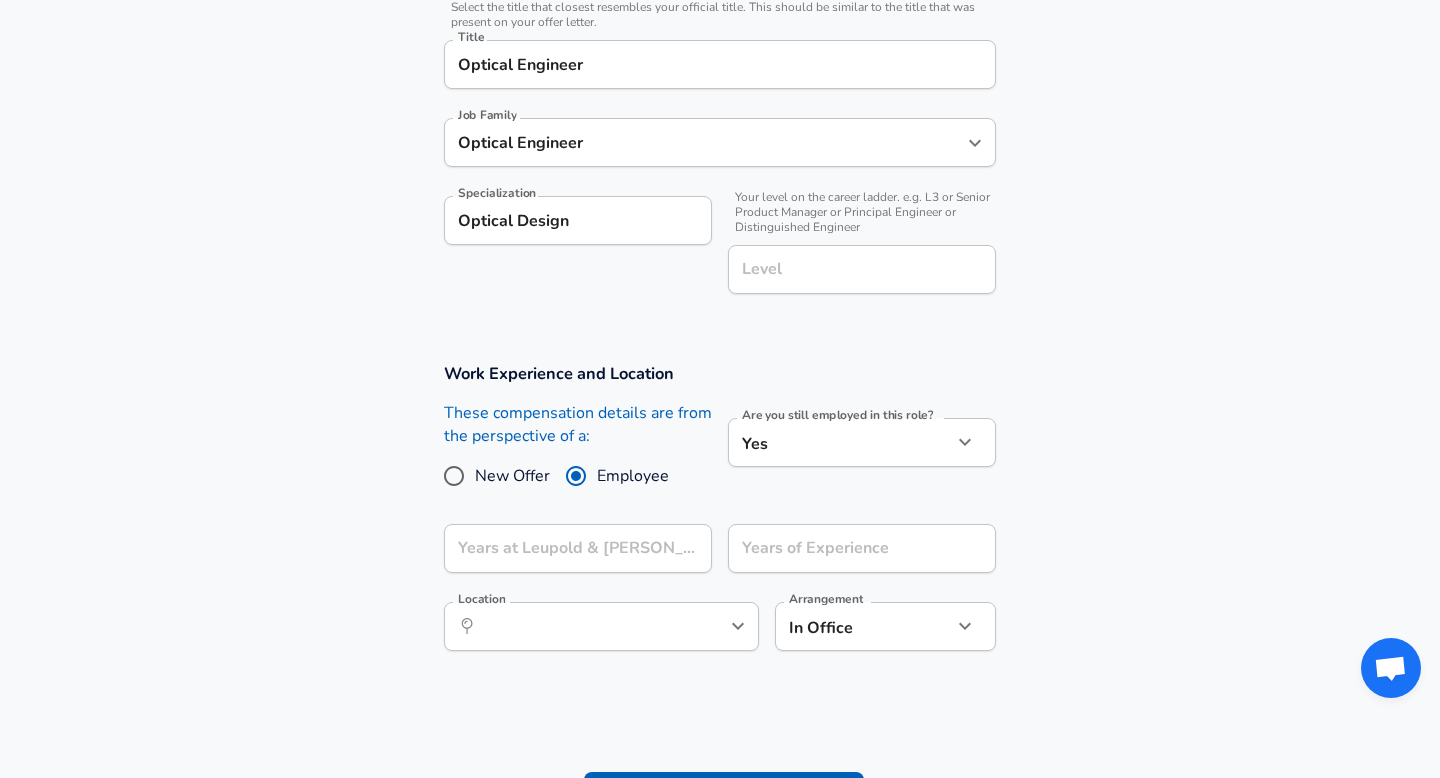 scroll, scrollTop: 609, scrollLeft: 0, axis: vertical 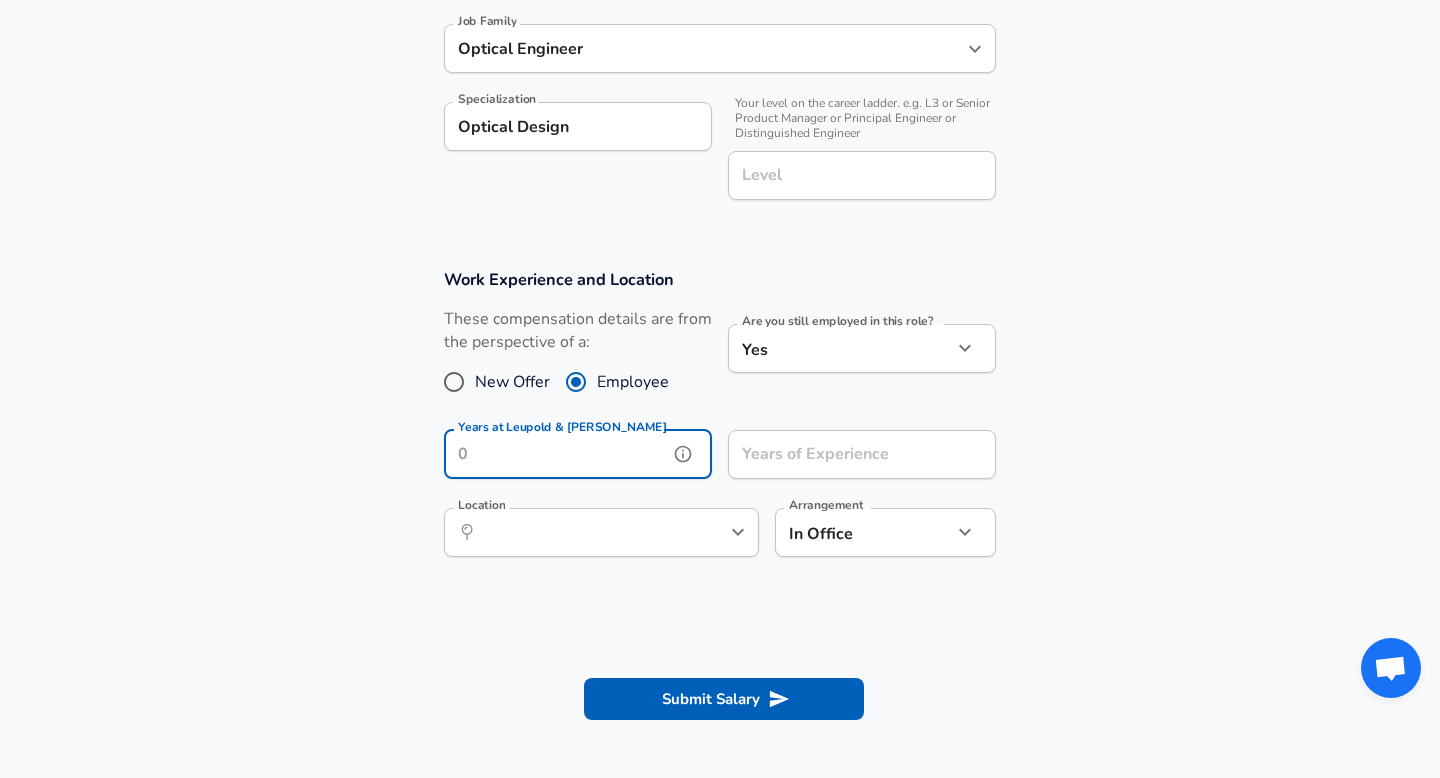 click on "Years at Leupold & [PERSON_NAME]" at bounding box center [556, 454] 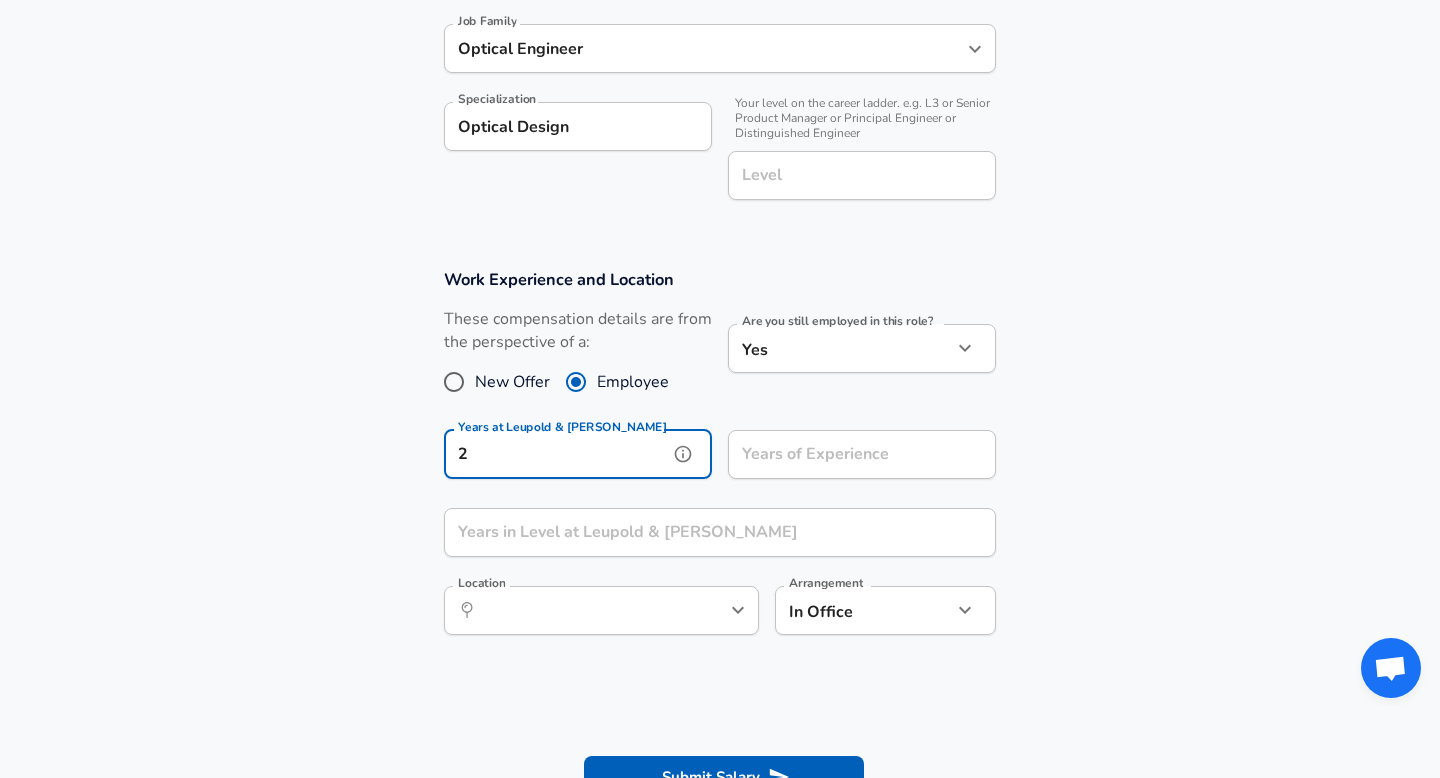 type on "2" 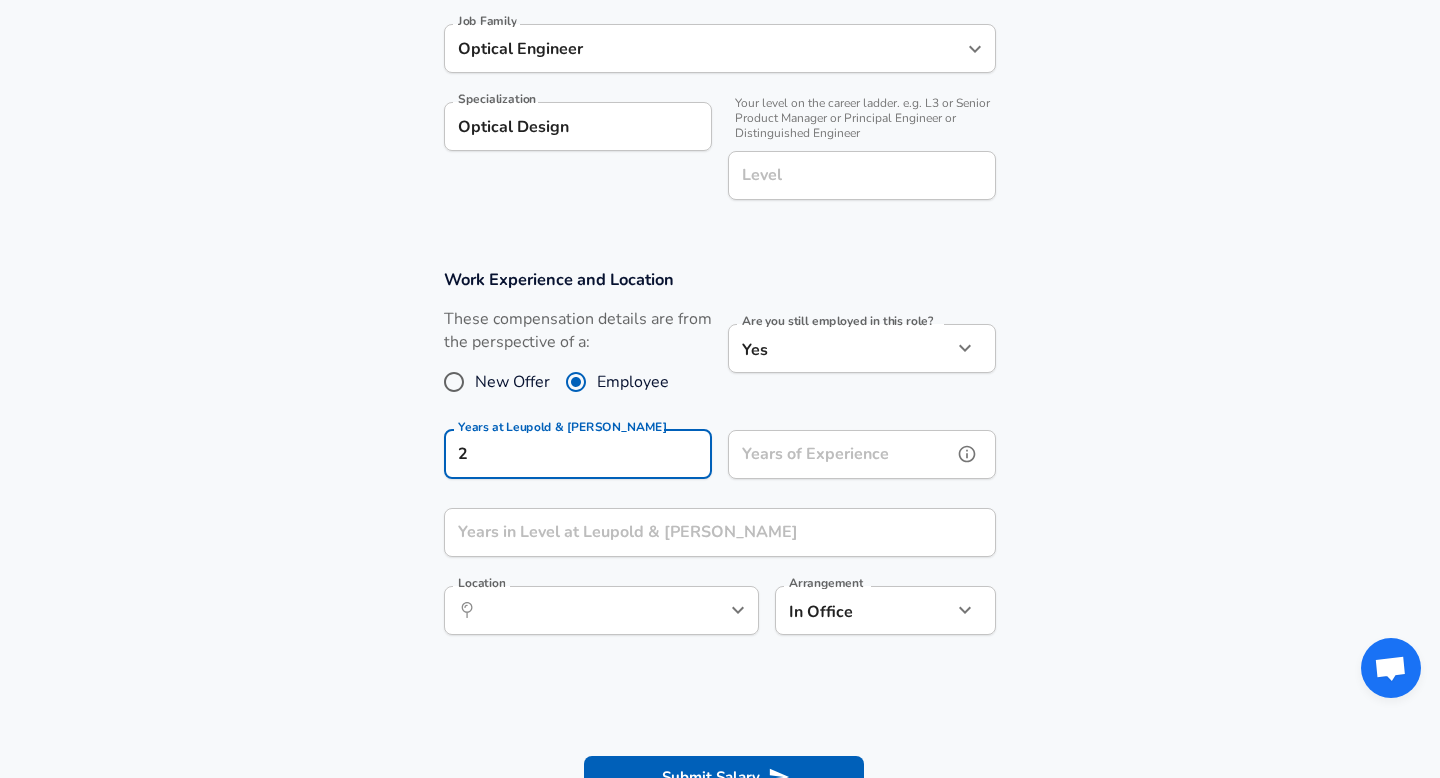 click on "Years of Experience" at bounding box center [840, 454] 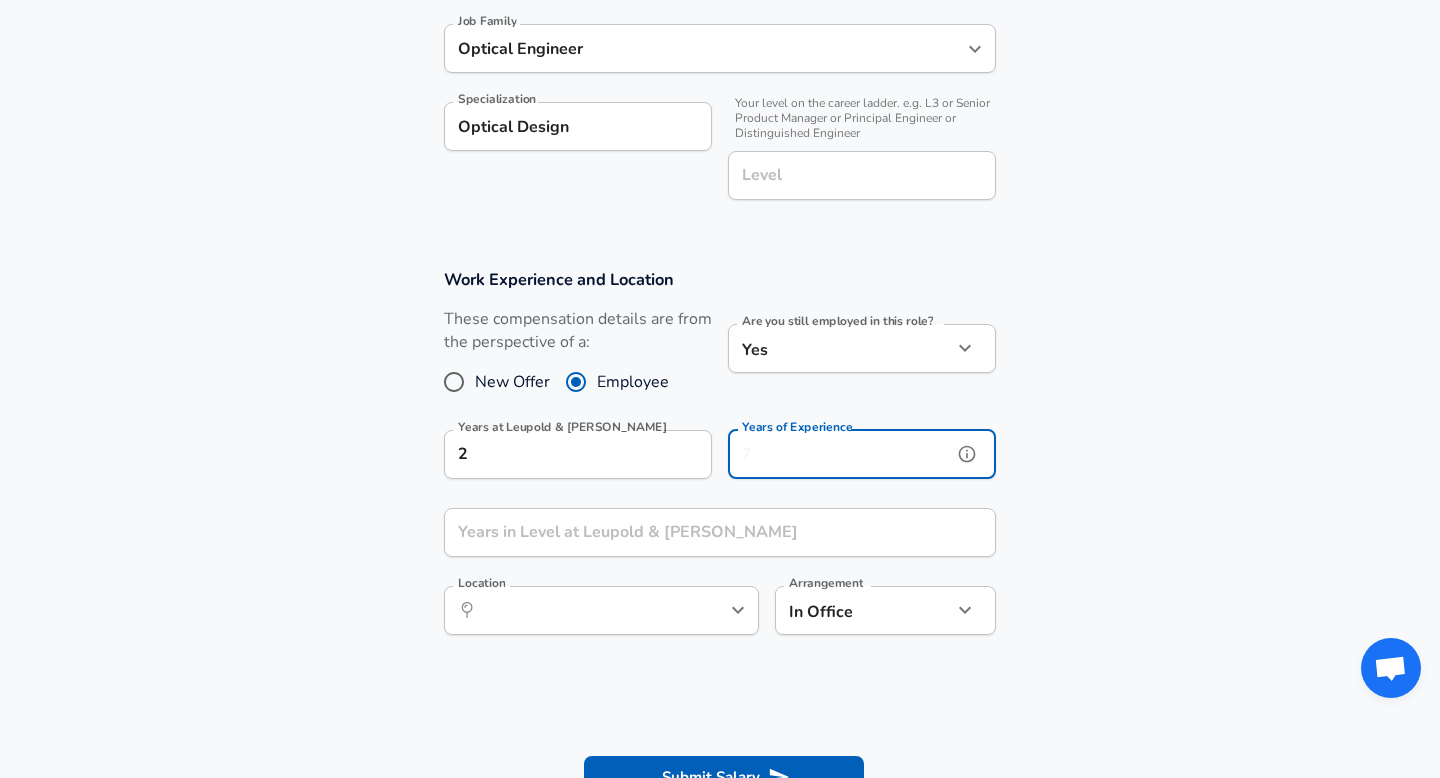 type on "4" 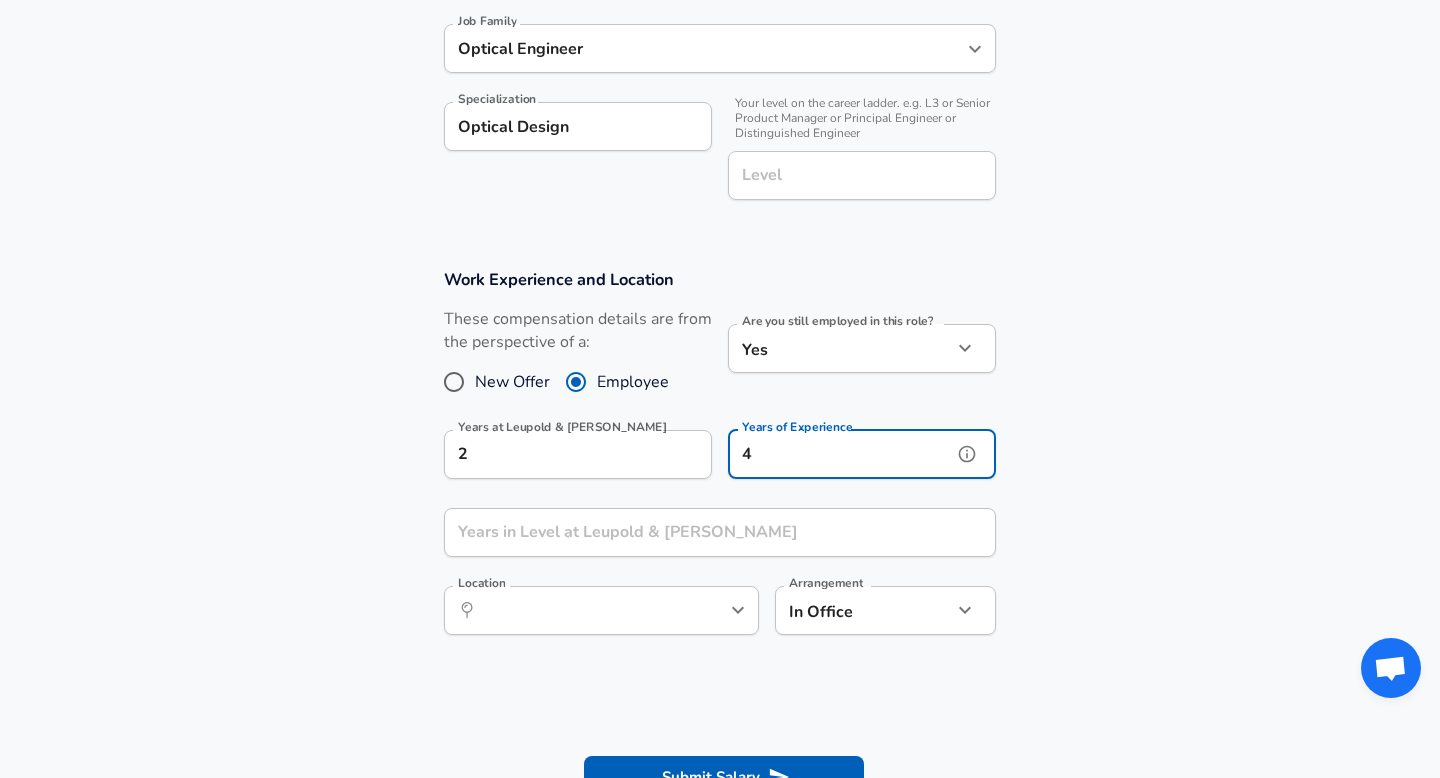 type on "4" 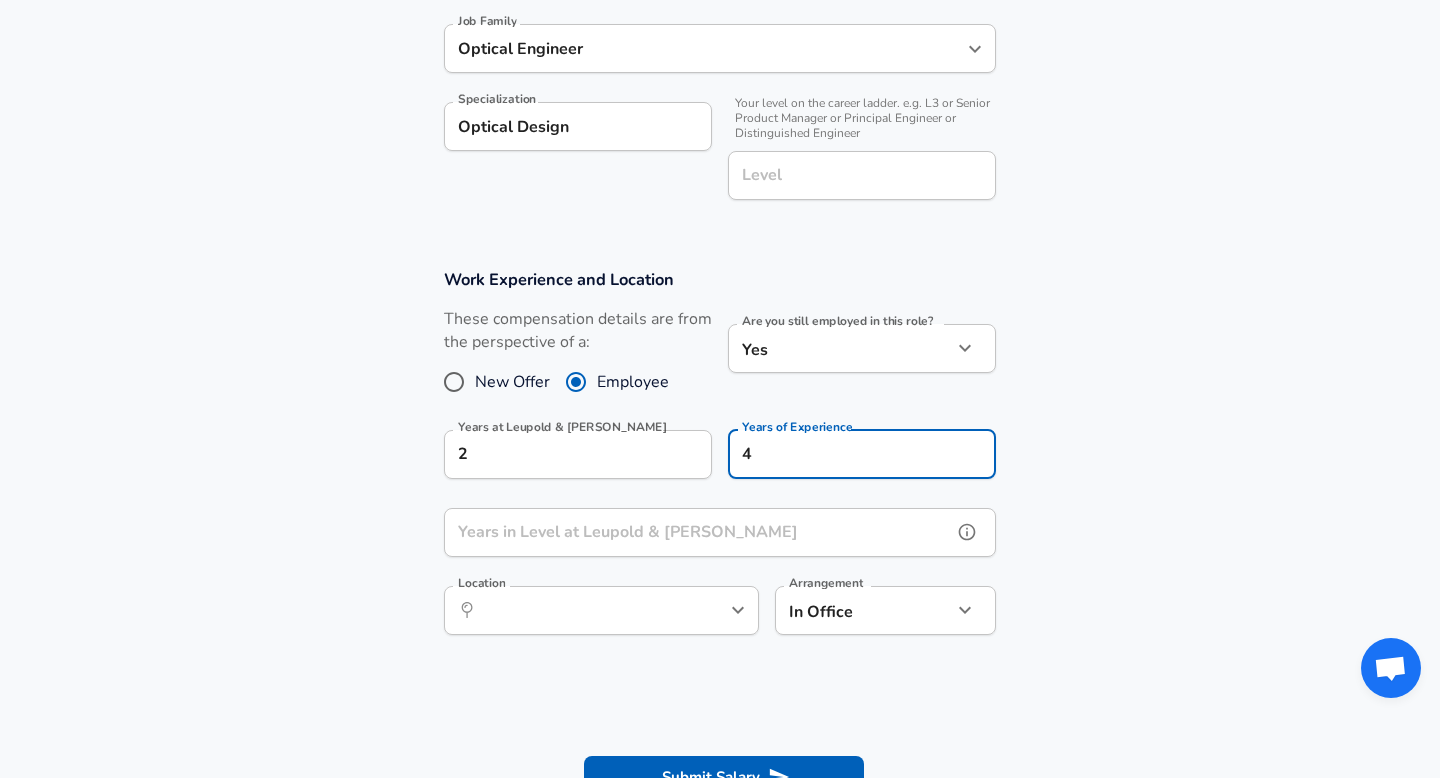 click on "Years in Level at Leupold & [PERSON_NAME]" at bounding box center (698, 532) 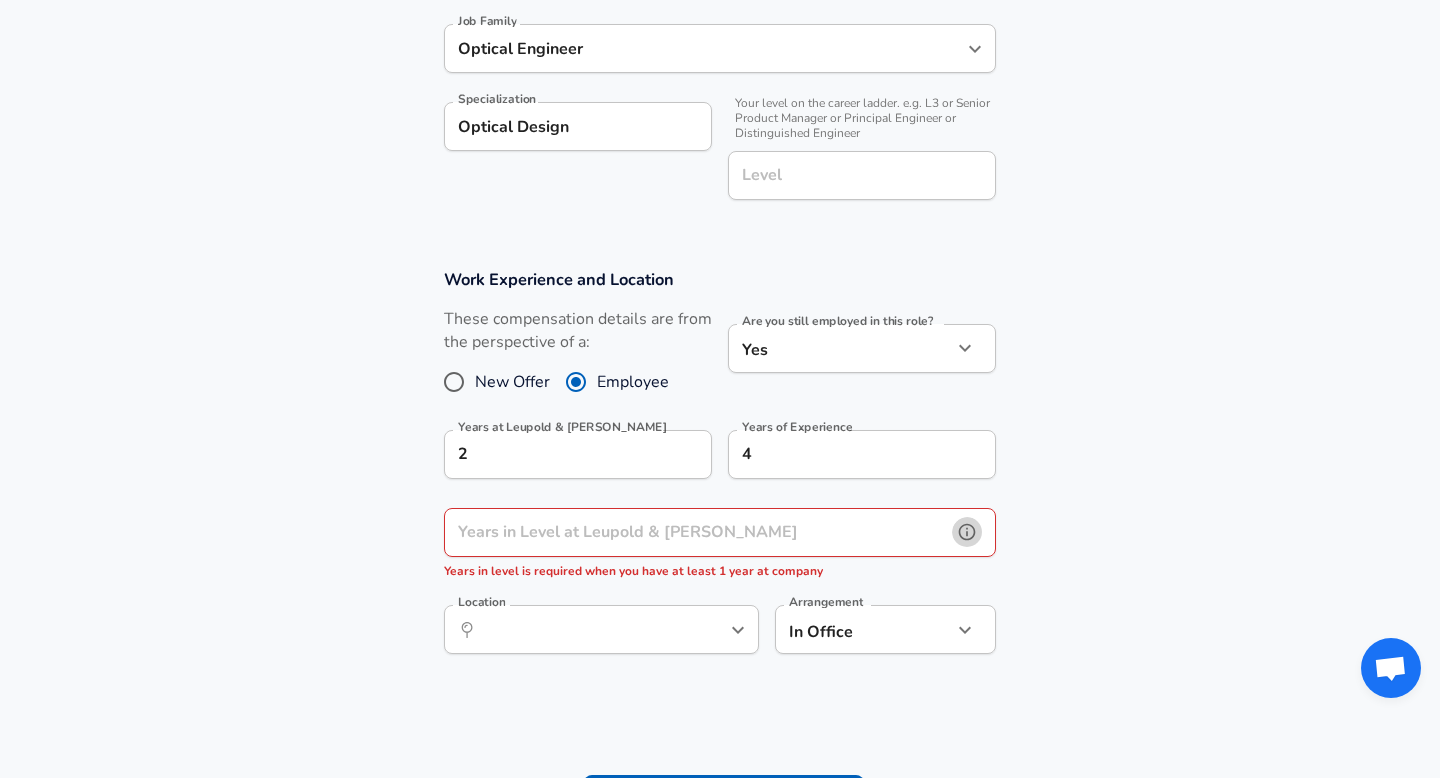 click 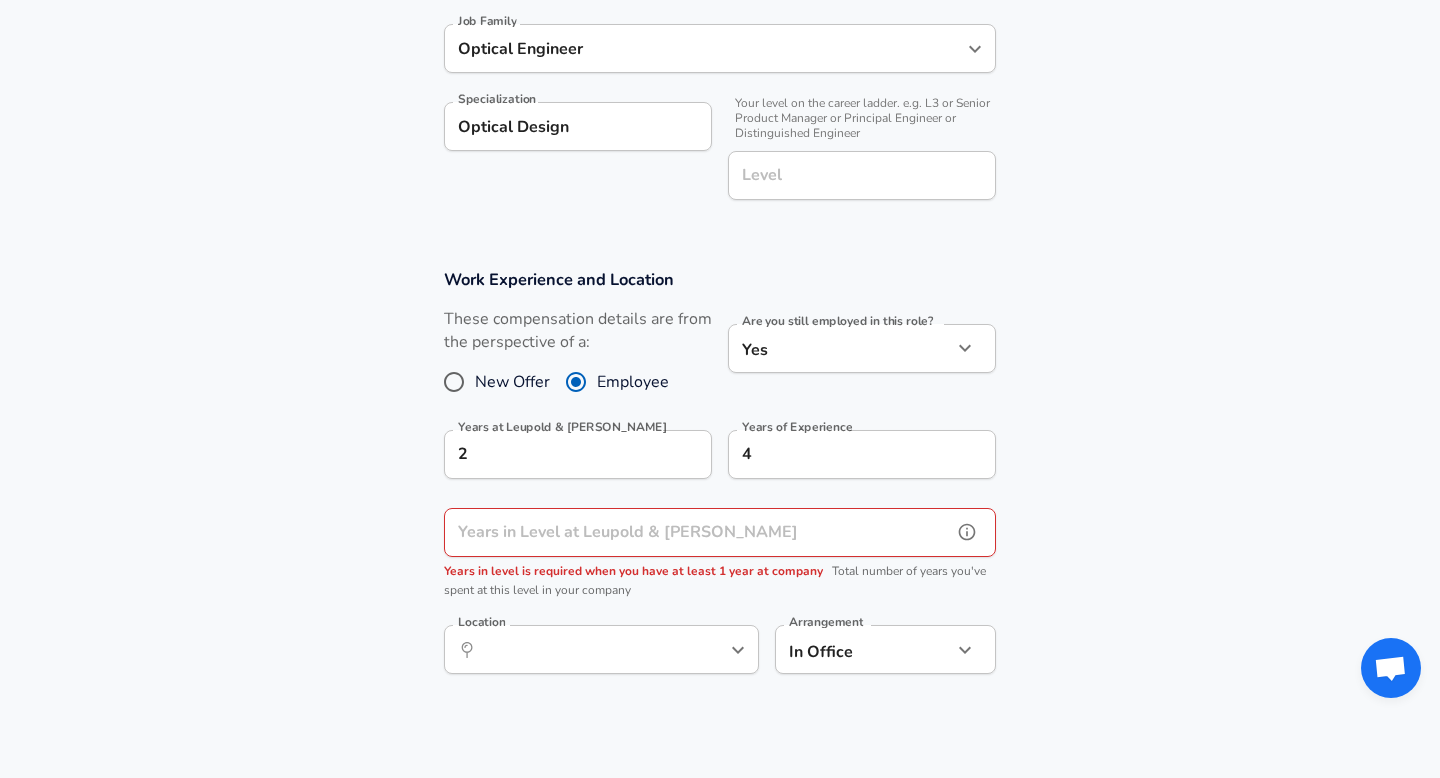 click on "Years in Level at Leupold & [PERSON_NAME]" at bounding box center [698, 532] 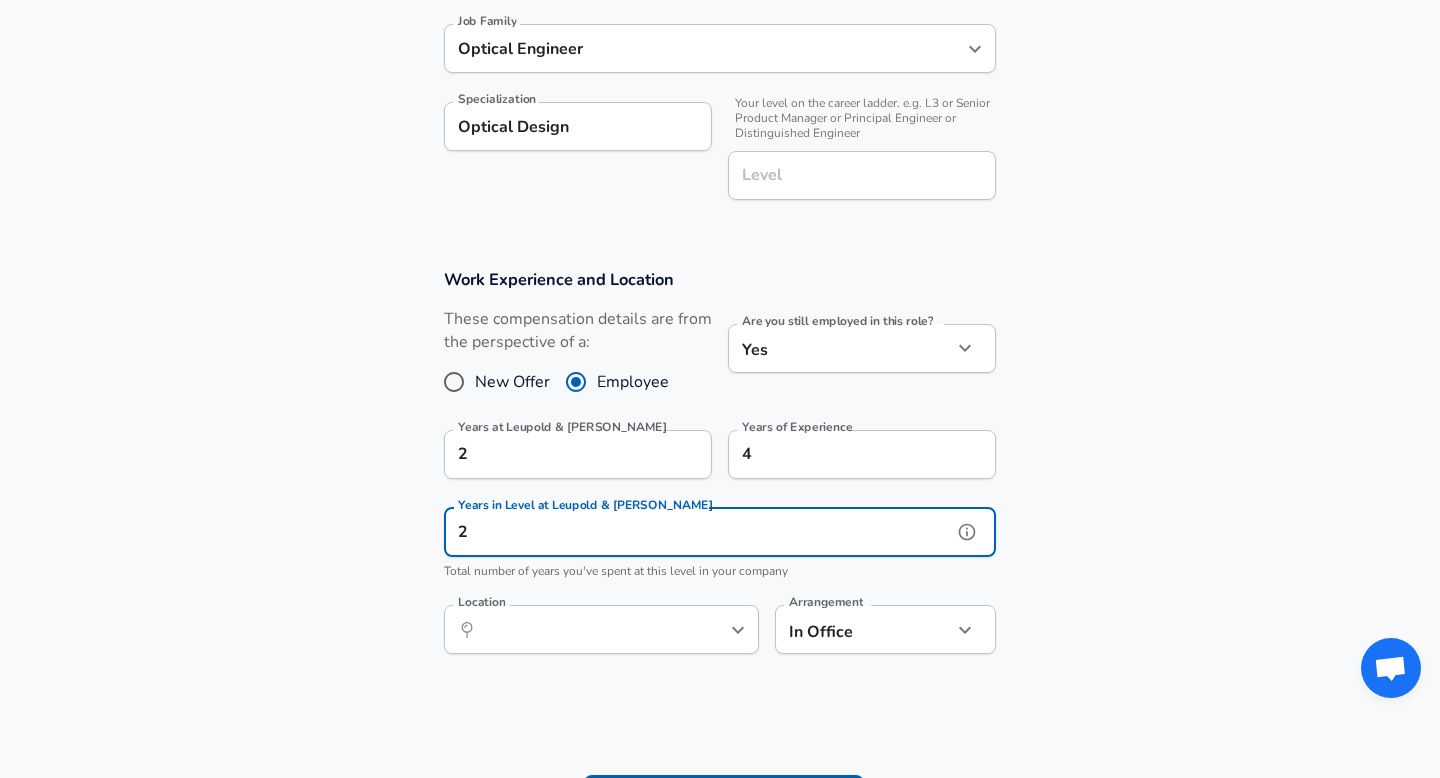 type on "2" 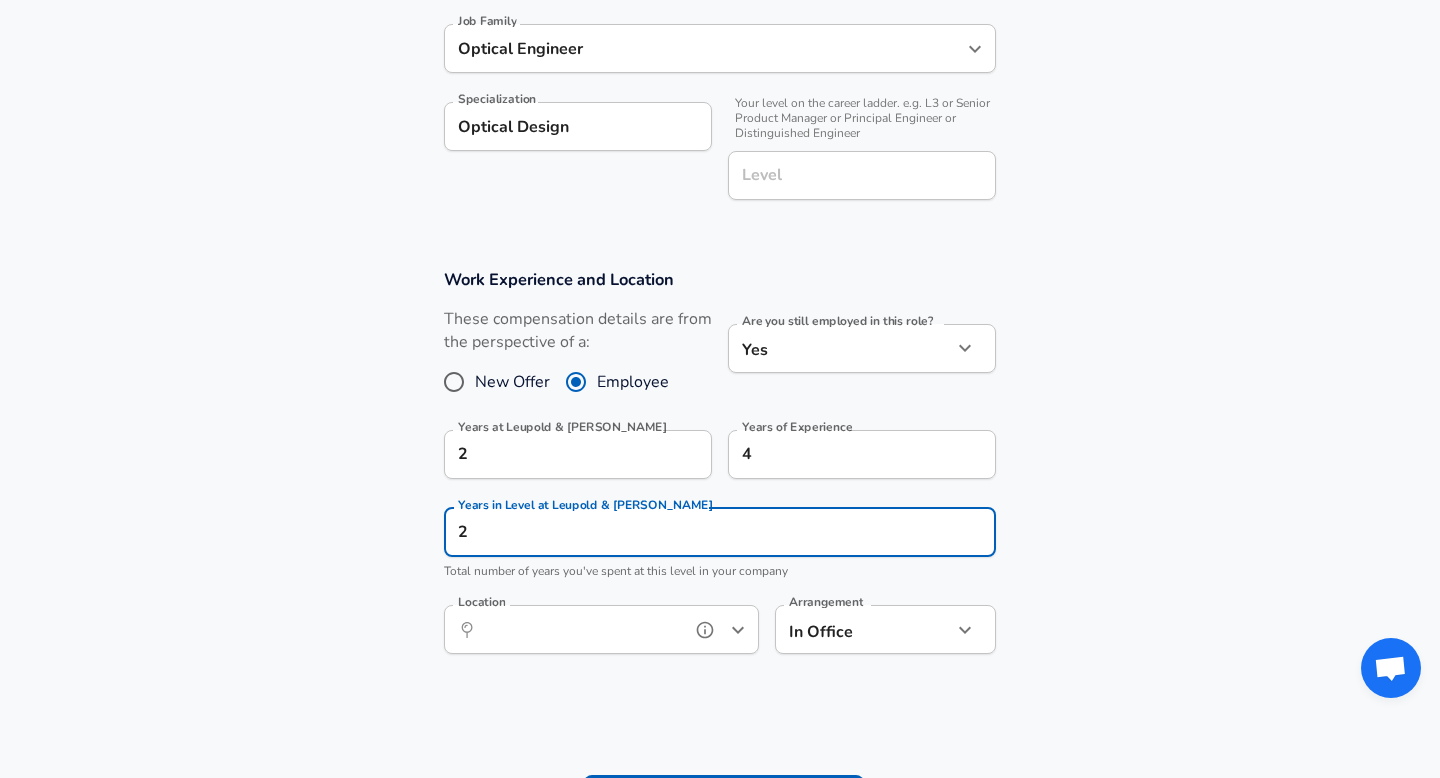 click on "Location" at bounding box center (579, 629) 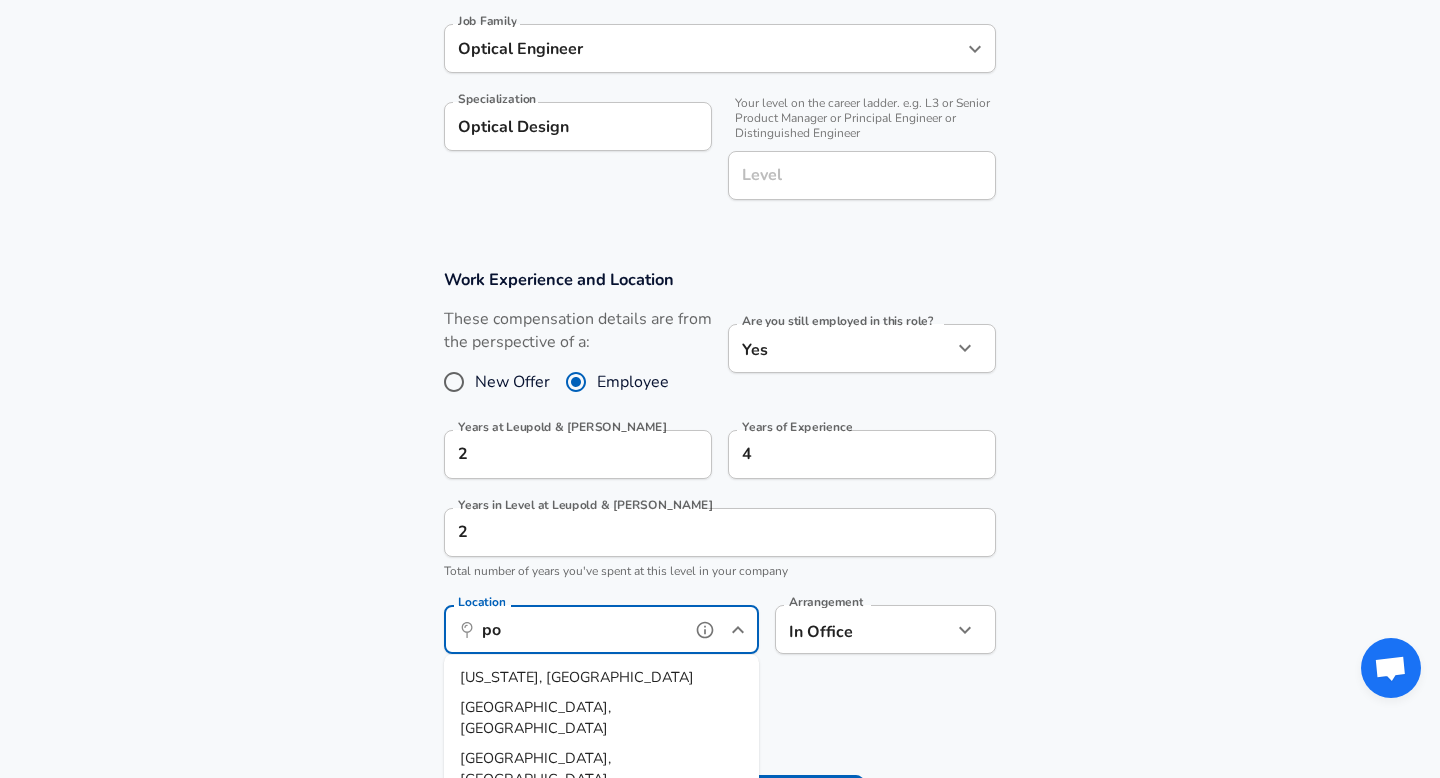 type on "p" 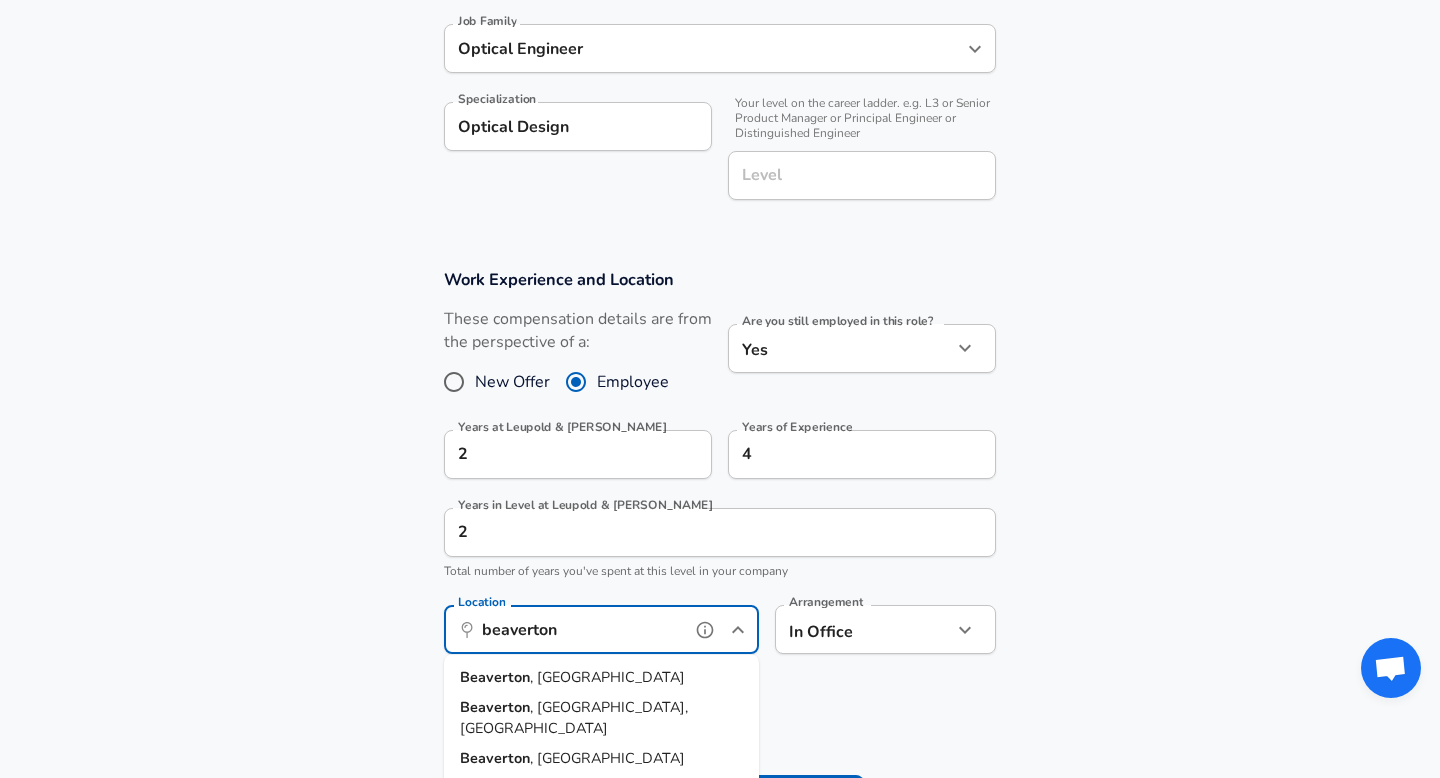click on "Beaverton" at bounding box center (495, 677) 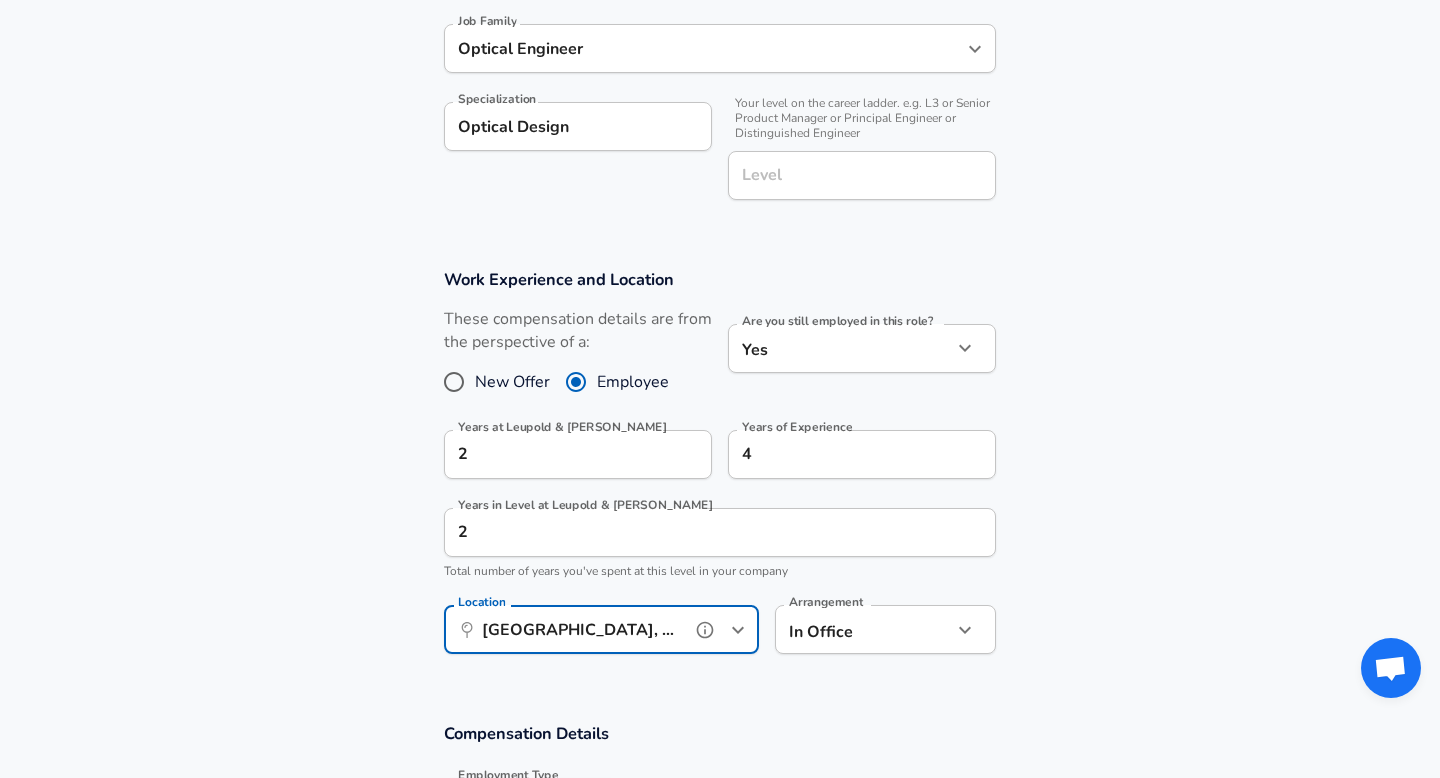 type on "[GEOGRAPHIC_DATA], [GEOGRAPHIC_DATA]" 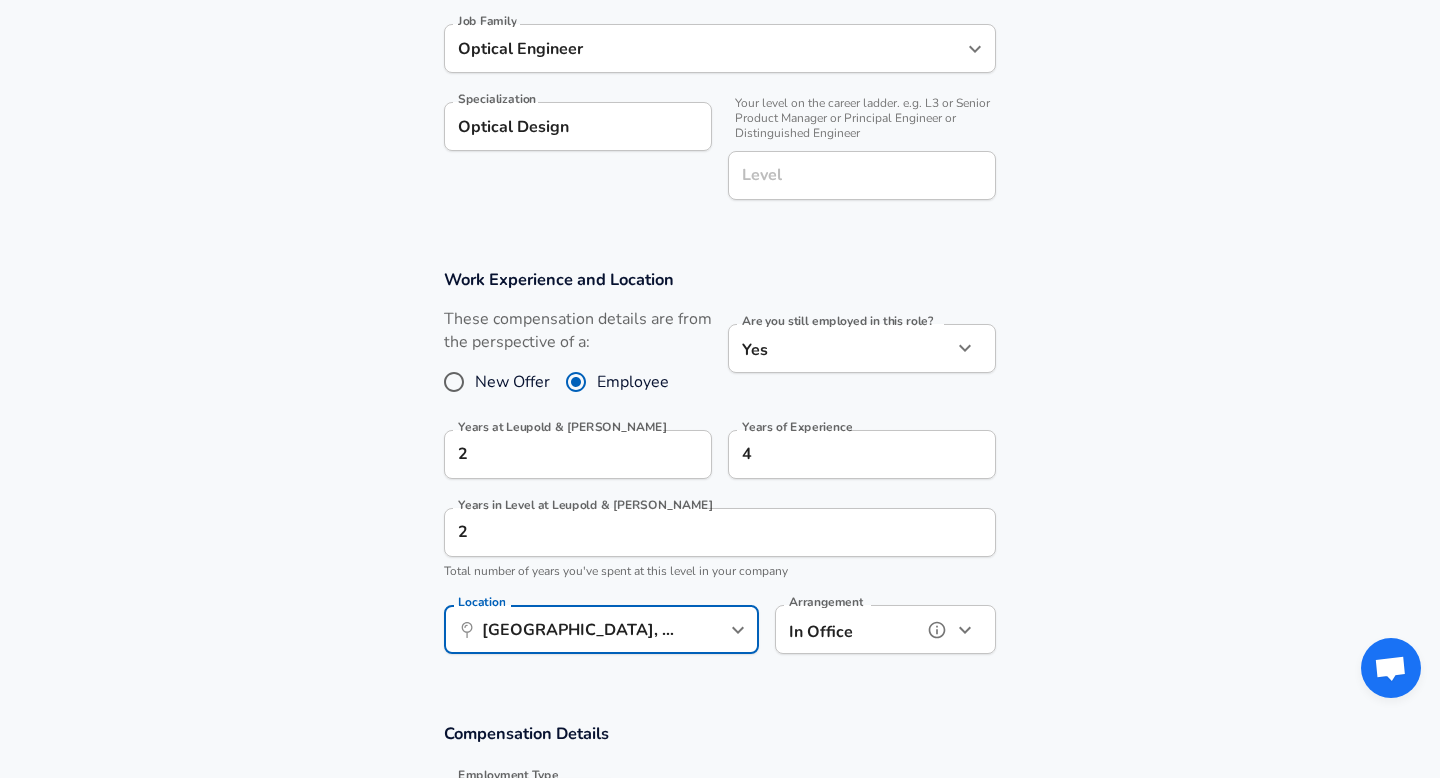click 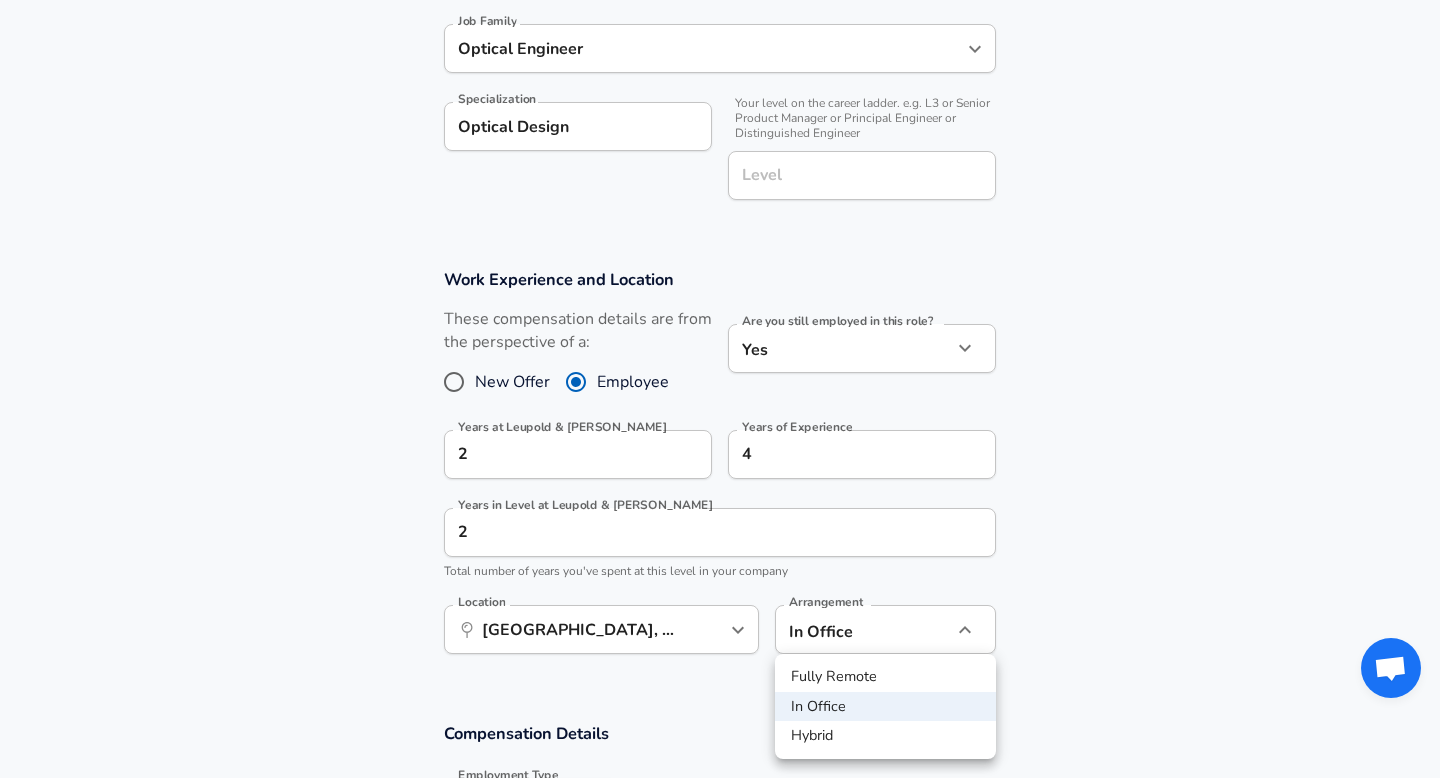 click on "Hybrid" at bounding box center [885, 736] 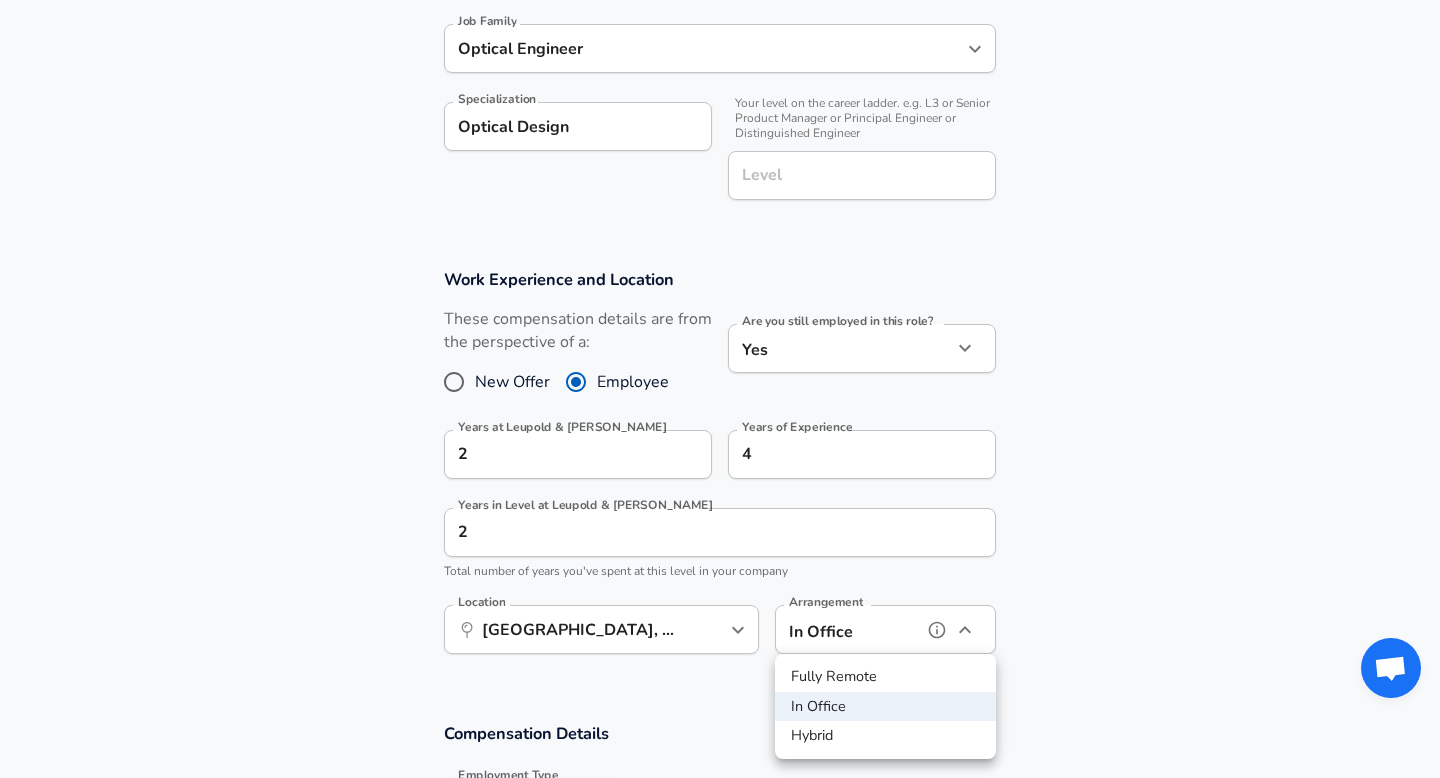 type on "hybrid" 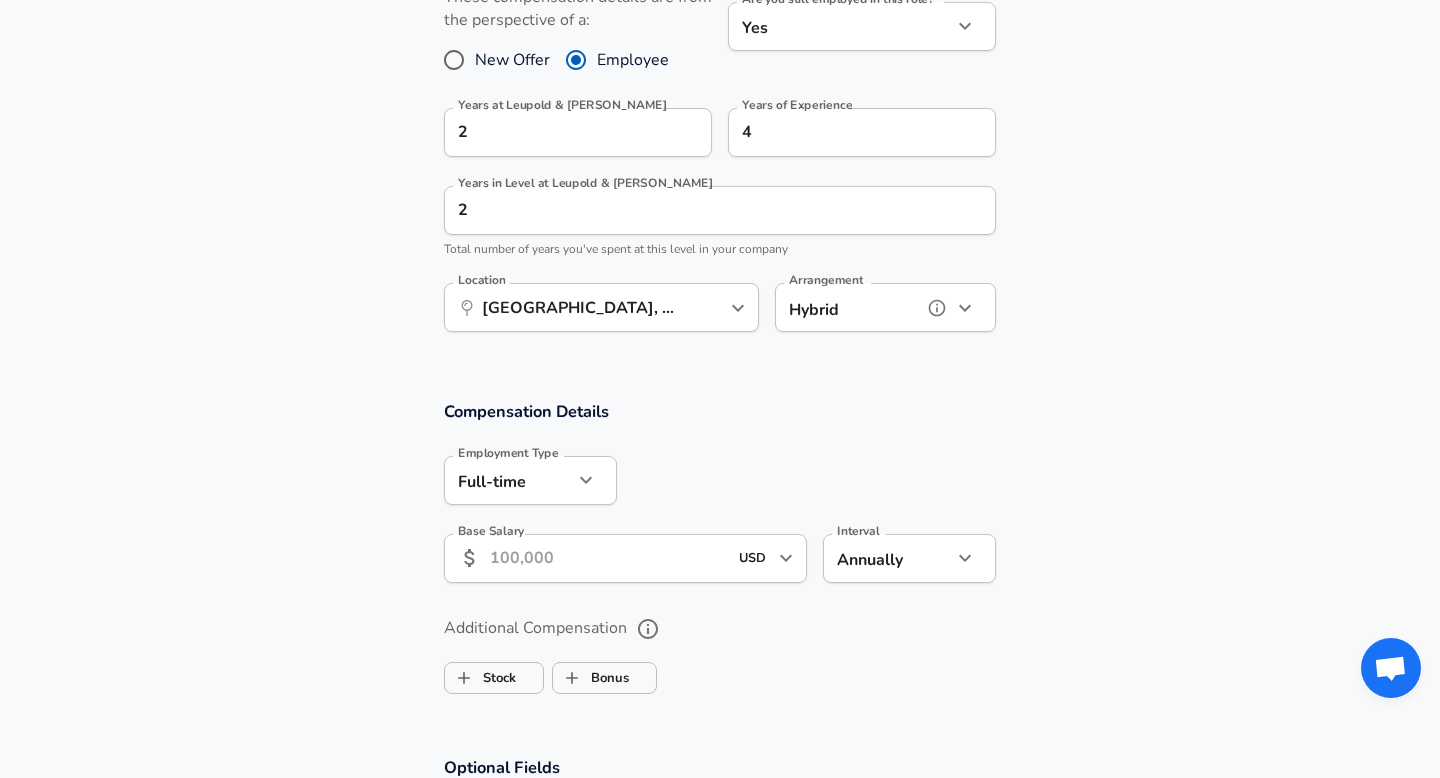 scroll, scrollTop: 1014, scrollLeft: 0, axis: vertical 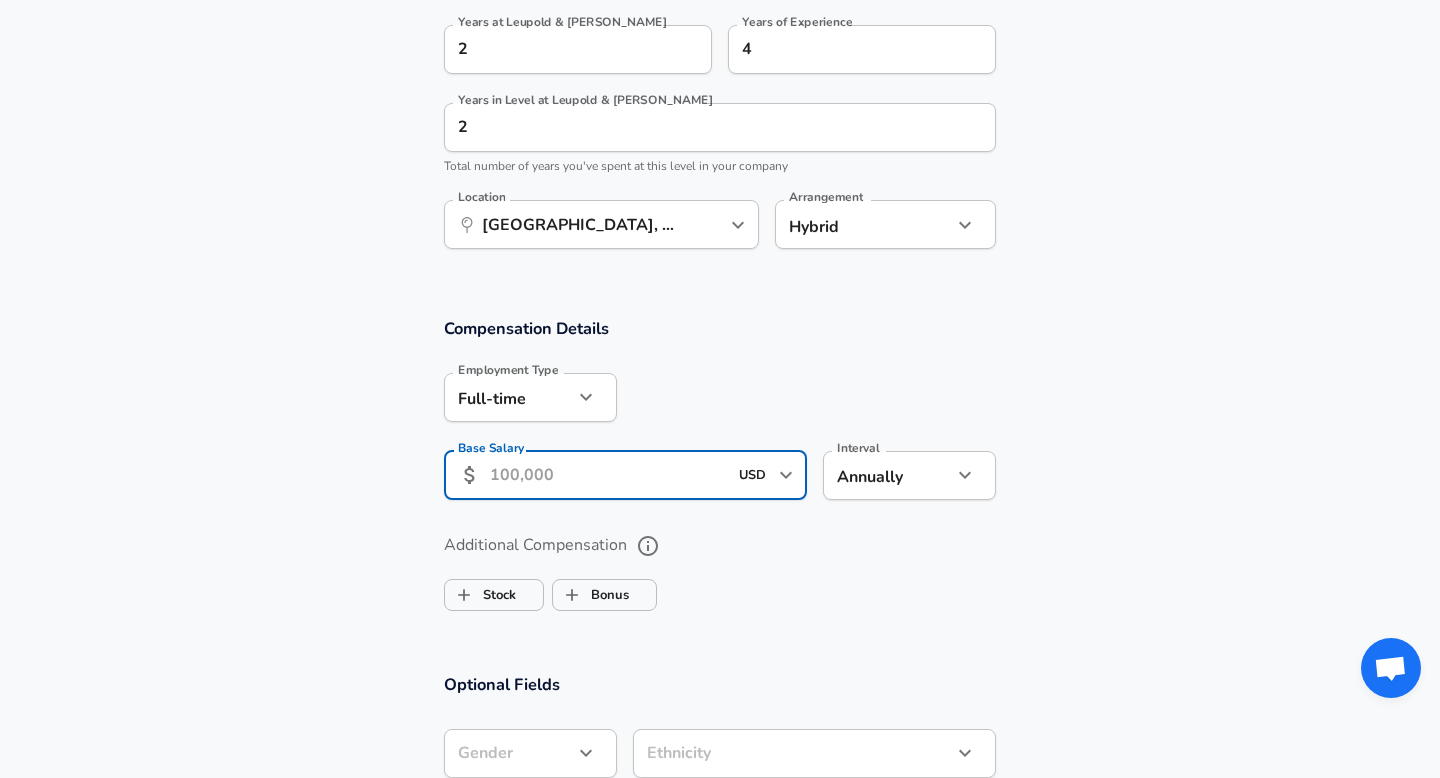 click on "Base Salary" at bounding box center [608, 475] 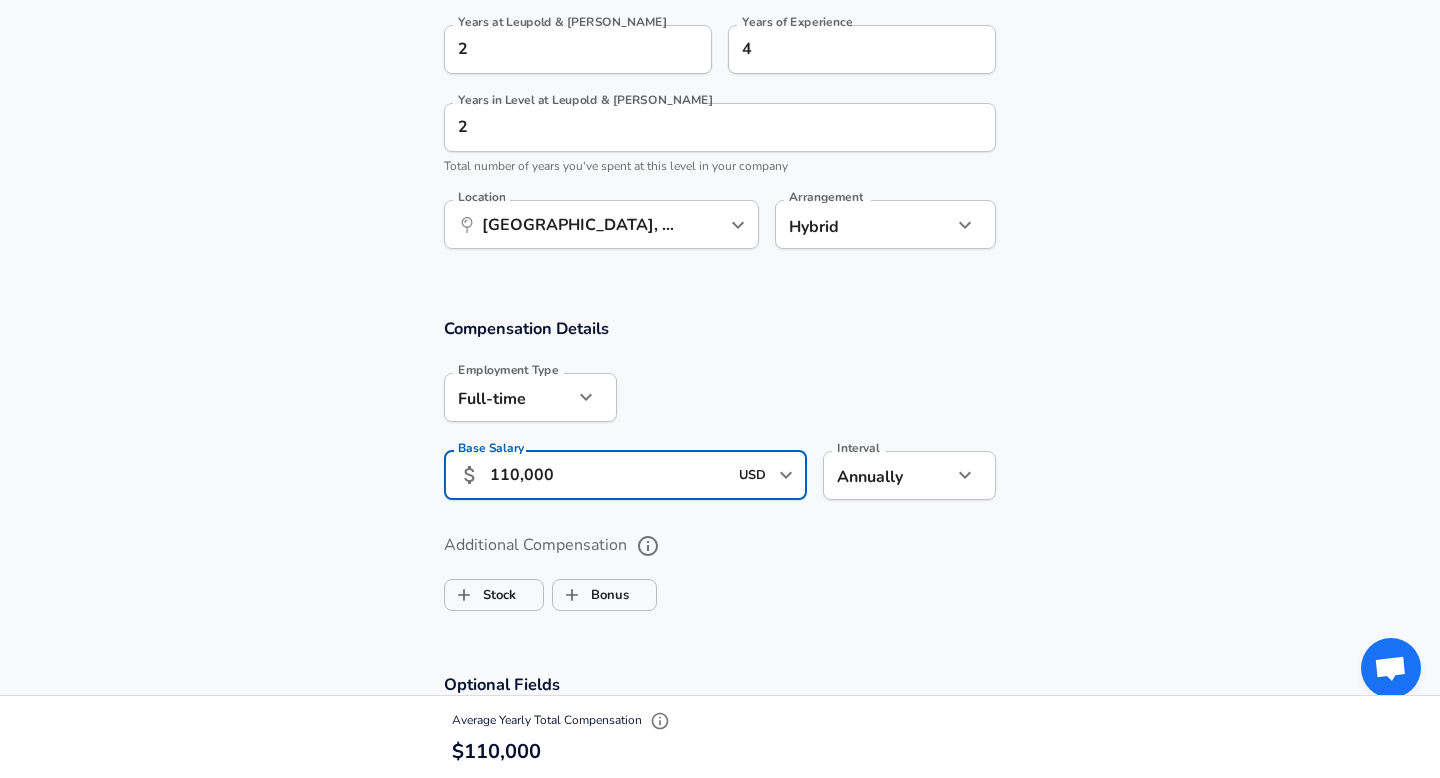 scroll, scrollTop: 1092, scrollLeft: 0, axis: vertical 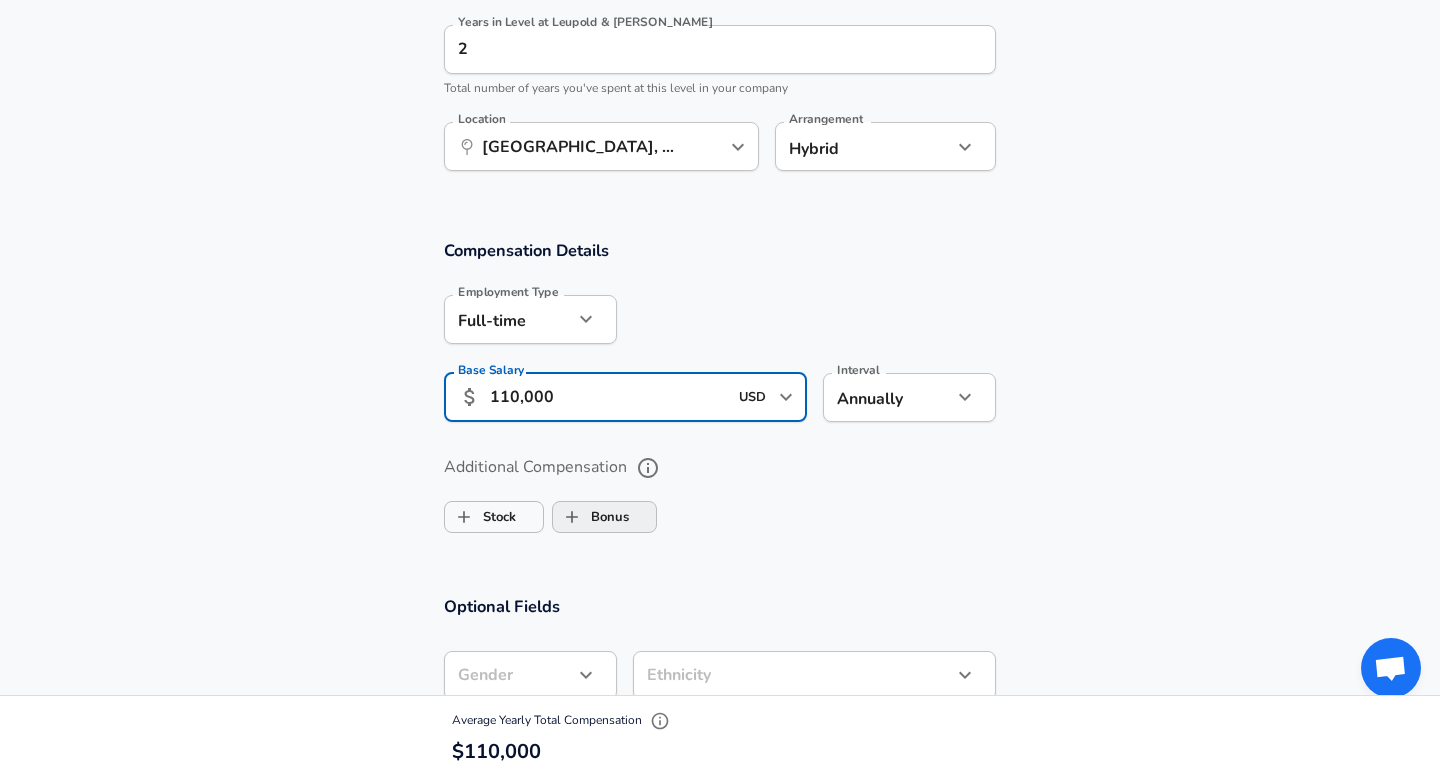 type on "110,000" 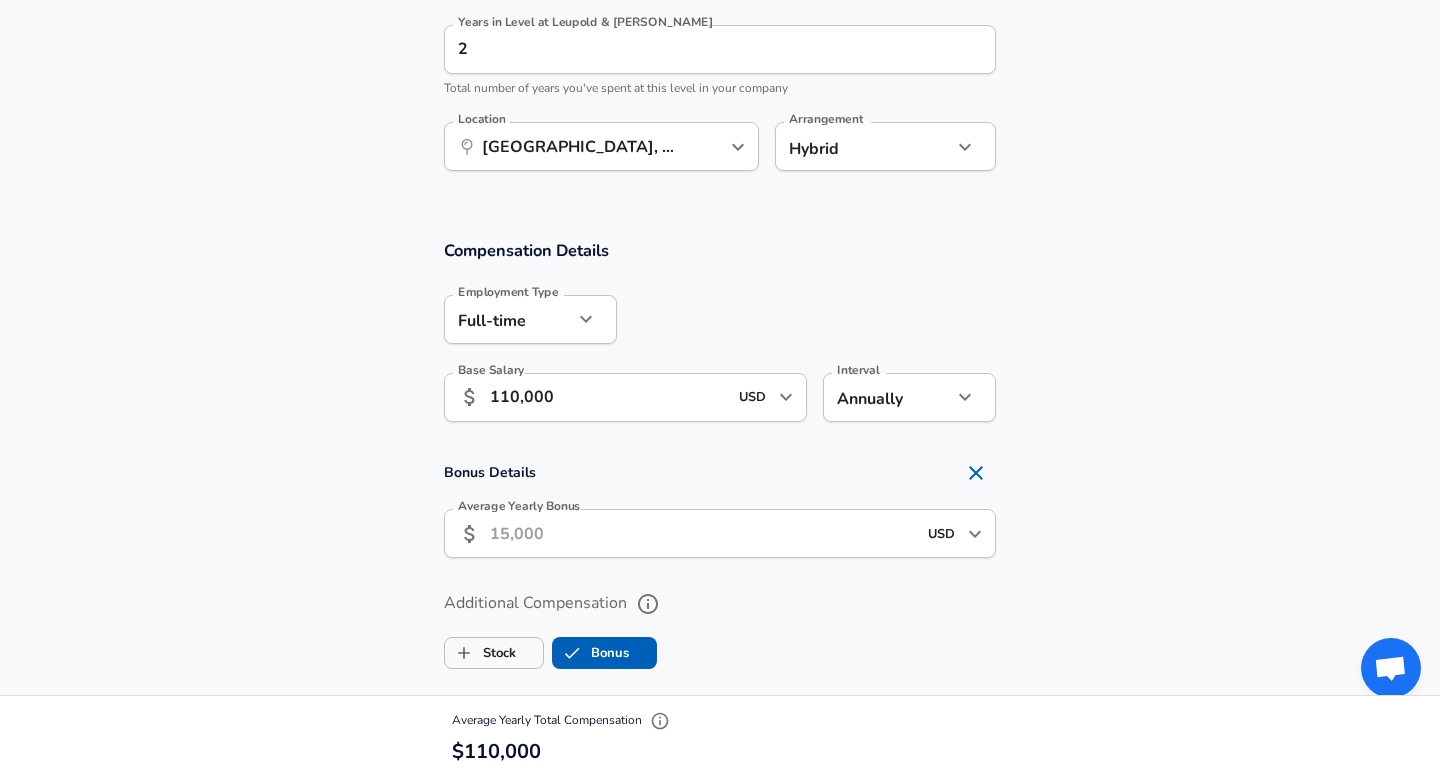 click on "Average Yearly Bonus" at bounding box center (703, 533) 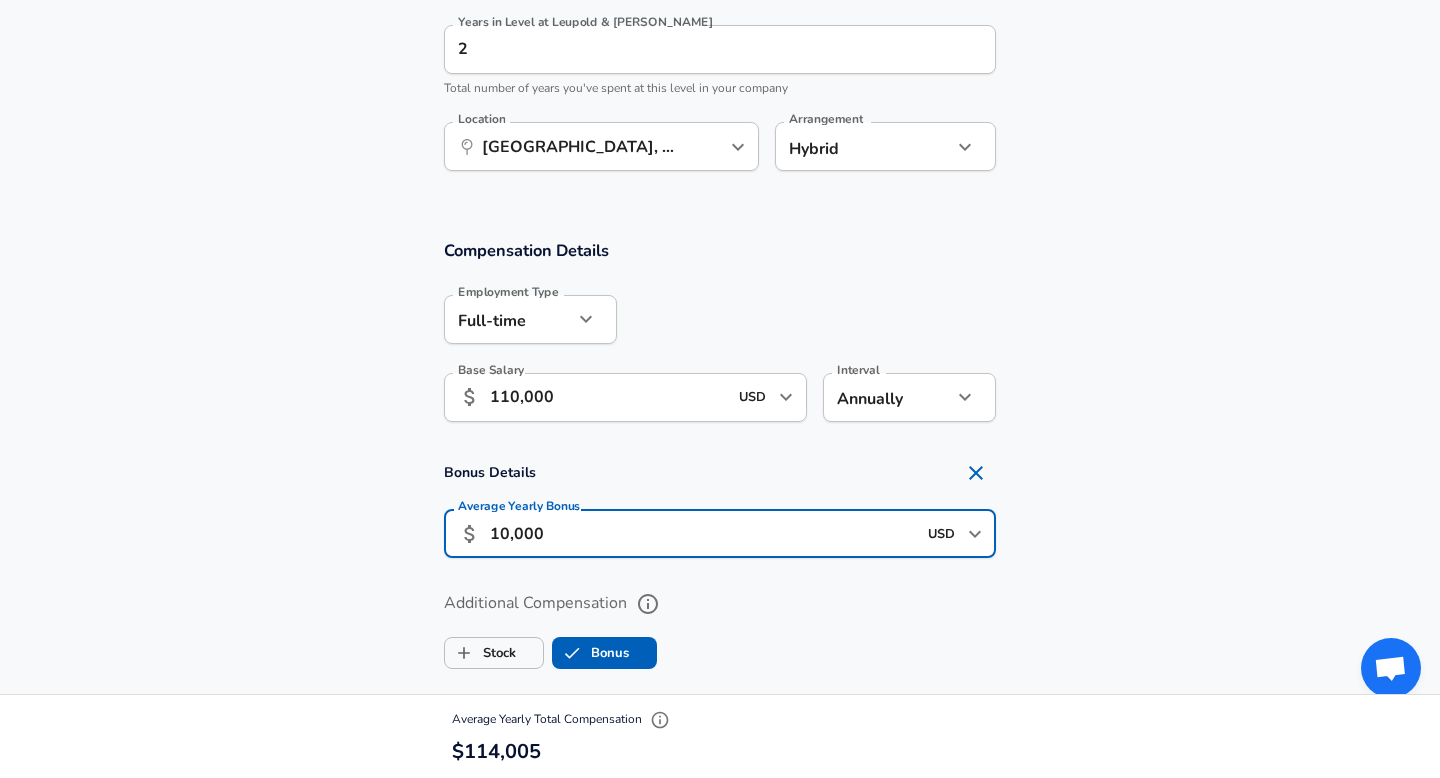 type on "10,000" 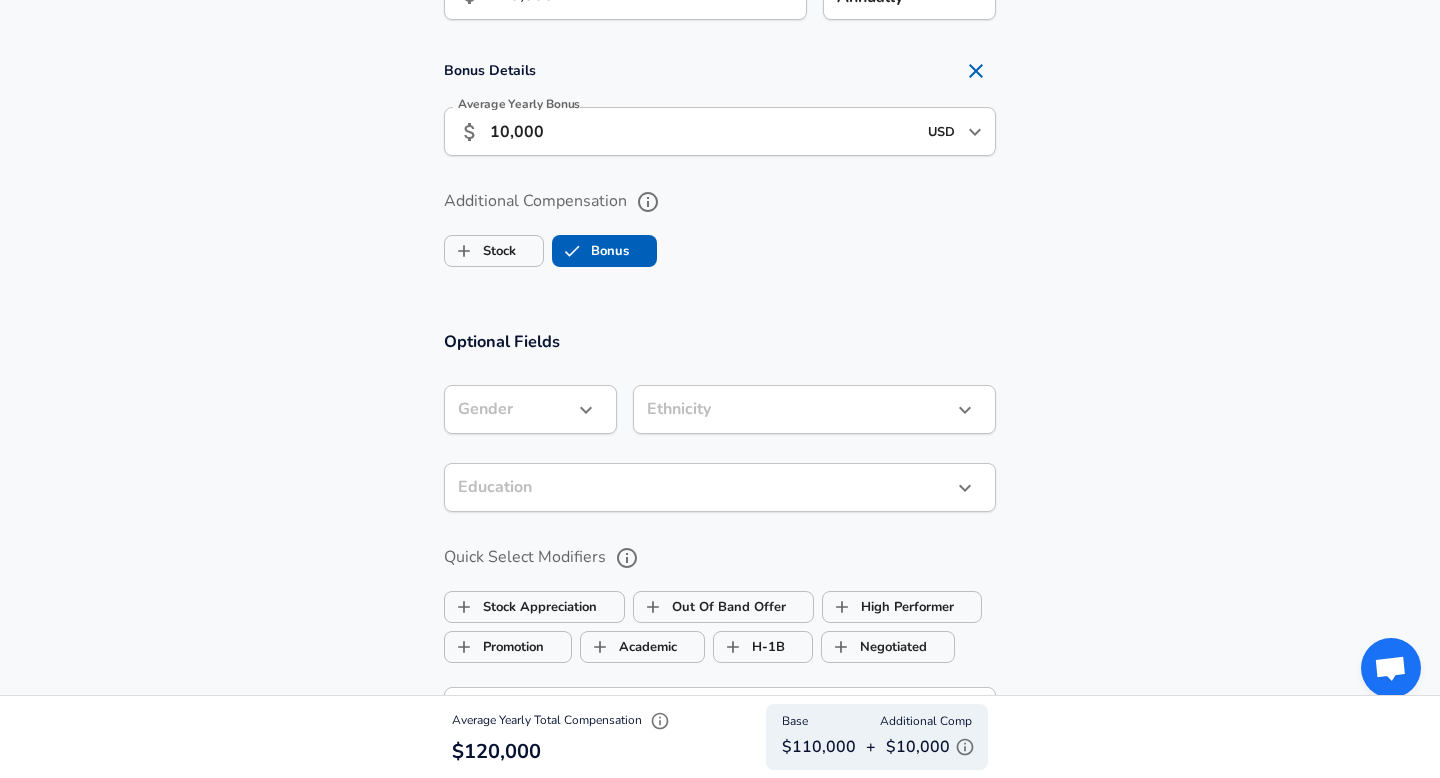 scroll, scrollTop: 1507, scrollLeft: 0, axis: vertical 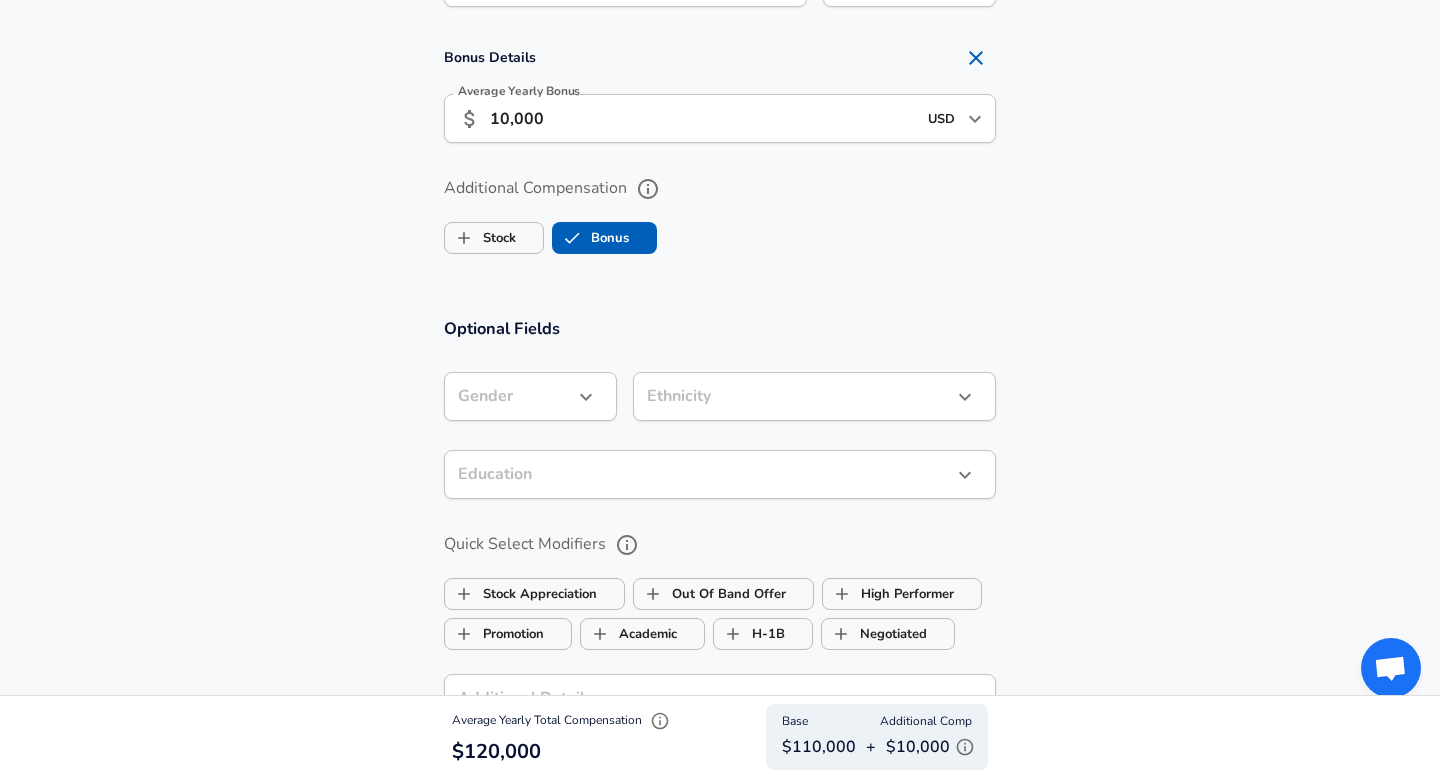click on "Restart Add Your Salary Upload your offer letter   to verify your submission Enhance Privacy and Anonymity No Automatically hides specific fields until there are enough submissions to safely display the full details.   More Details Based on your submission and the data points that we have already collected, we will automatically hide and anonymize specific fields if there aren't enough data points to remain sufficiently anonymous. Company & Title Information   Enter the company you received your offer from Company Leupold & [PERSON_NAME] Company   Select the title that closest resembles your official title. This should be similar to the title that was present on your offer letter. Title Optical Engineer Title Job Family Optical Engineer Job Family Specialization Optical Design Specialization   Your level on the career ladder. e.g. L3 or Senior Product Manager or Principal Engineer or Distinguished Engineer Level Level Work Experience and Location These compensation details are from the perspective of a: New Offer 2" at bounding box center (720, -1118) 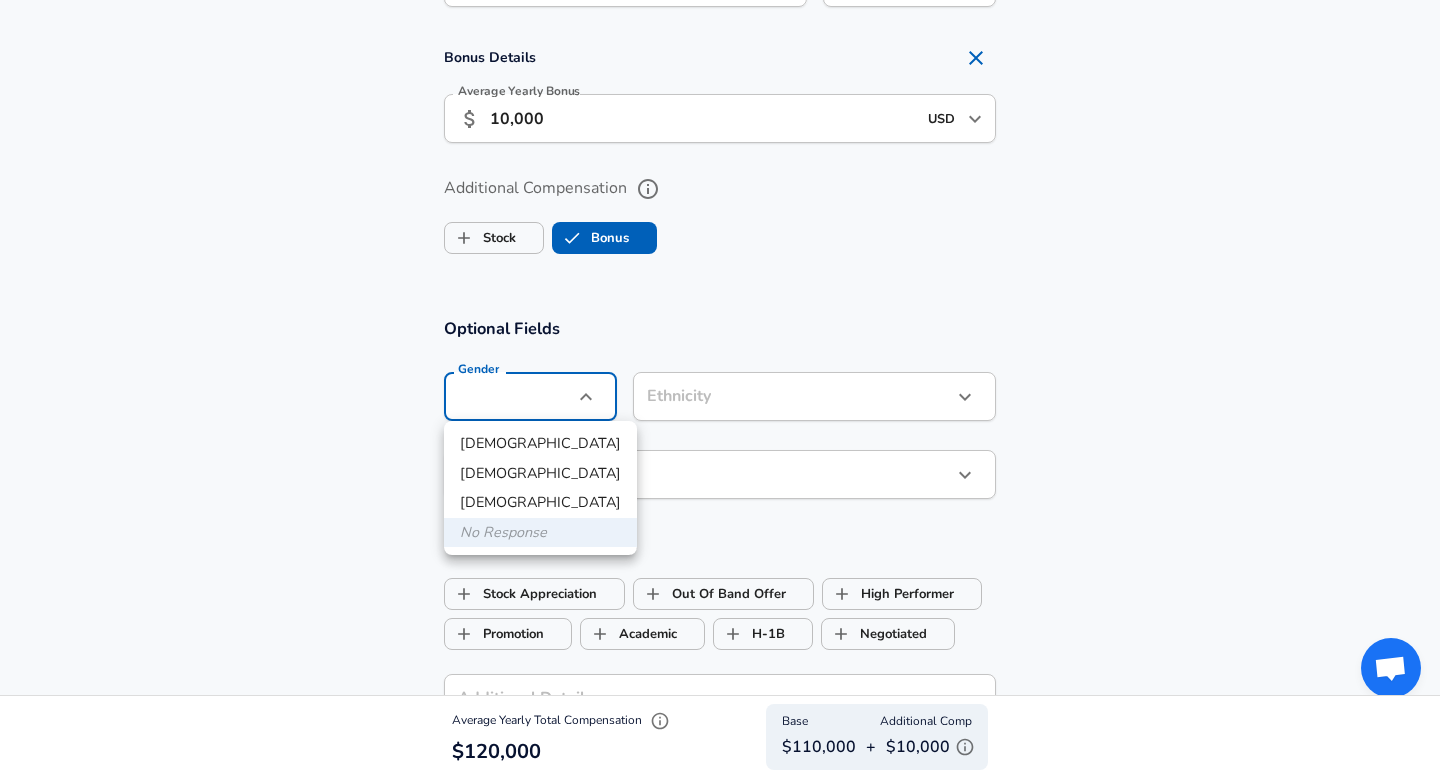 click on "[DEMOGRAPHIC_DATA]" at bounding box center (540, 444) 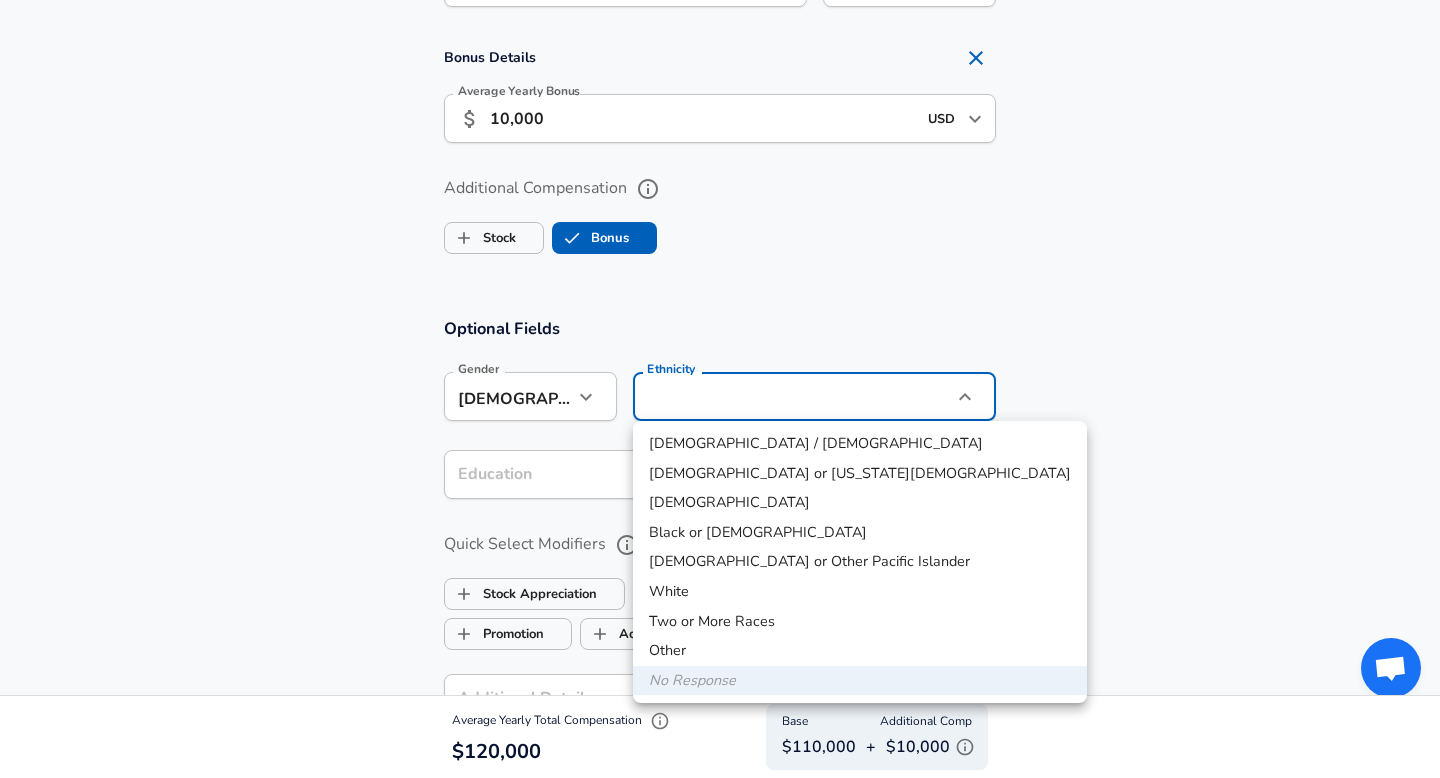 click on "Restart Add Your Salary Upload your offer letter   to verify your submission Enhance Privacy and Anonymity No Automatically hides specific fields until there are enough submissions to safely display the full details.   More Details Based on your submission and the data points that we have already collected, we will automatically hide and anonymize specific fields if there aren't enough data points to remain sufficiently anonymous. Company & Title Information   Enter the company you received your offer from Company Leupold & [PERSON_NAME] Company   Select the title that closest resembles your official title. This should be similar to the title that was present on your offer letter. Title Optical Engineer Title Job Family Optical Engineer Job Family Specialization Optical Design Specialization   Your level on the career ladder. e.g. L3 or Senior Product Manager or Principal Engineer or Distinguished Engineer Level Level Work Experience and Location These compensation details are from the perspective of a: New Offer 2" at bounding box center (720, -1118) 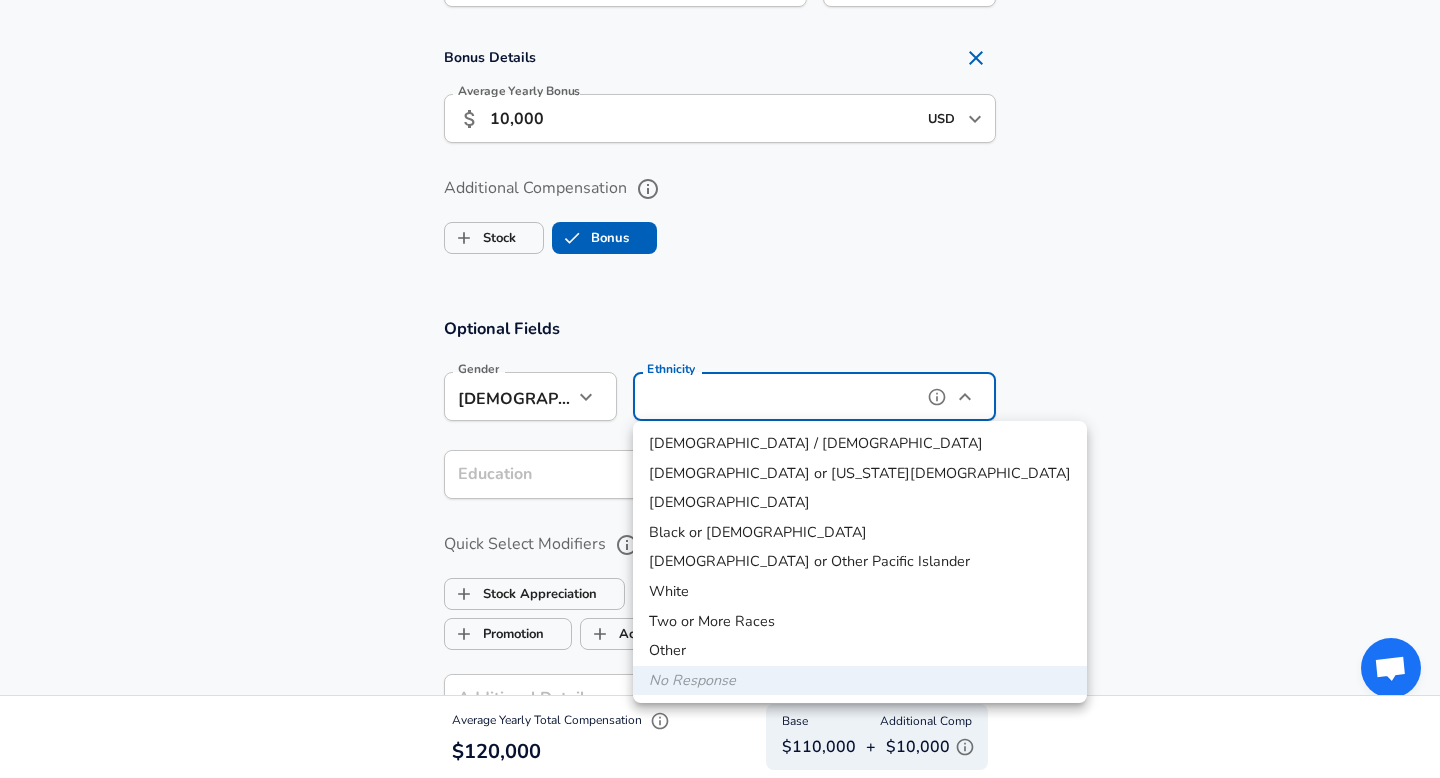 type on "White" 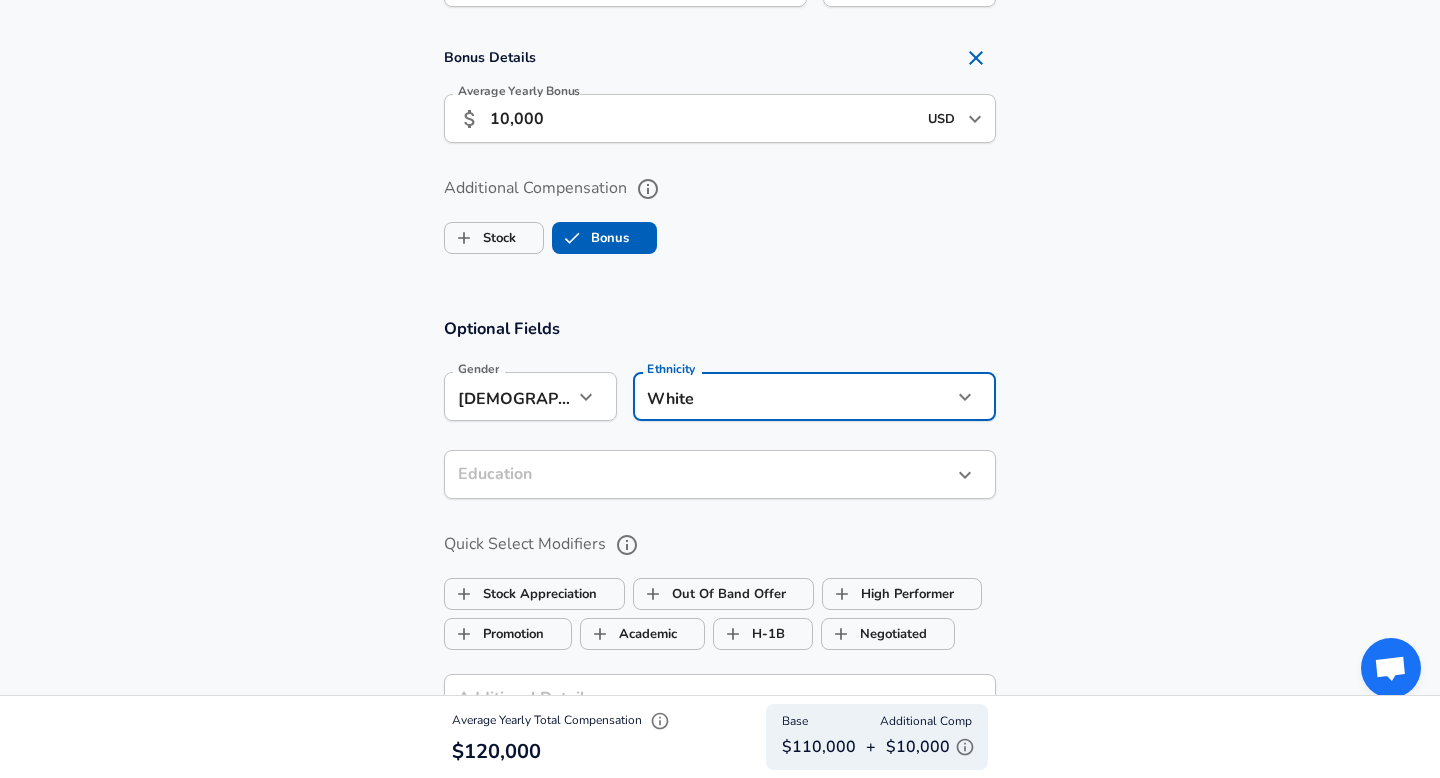 click on "Restart Add Your Salary Upload your offer letter   to verify your submission Enhance Privacy and Anonymity No Automatically hides specific fields until there are enough submissions to safely display the full details.   More Details Based on your submission and the data points that we have already collected, we will automatically hide and anonymize specific fields if there aren't enough data points to remain sufficiently anonymous. Company & Title Information   Enter the company you received your offer from Company Leupold & [PERSON_NAME] Company   Select the title that closest resembles your official title. This should be similar to the title that was present on your offer letter. Title Optical Engineer Title Job Family Optical Engineer Job Family Specialization Optical Design Specialization   Your level on the career ladder. e.g. L3 or Senior Product Manager or Principal Engineer or Distinguished Engineer Level Level Work Experience and Location These compensation details are from the perspective of a: New Offer 2" at bounding box center (720, -1118) 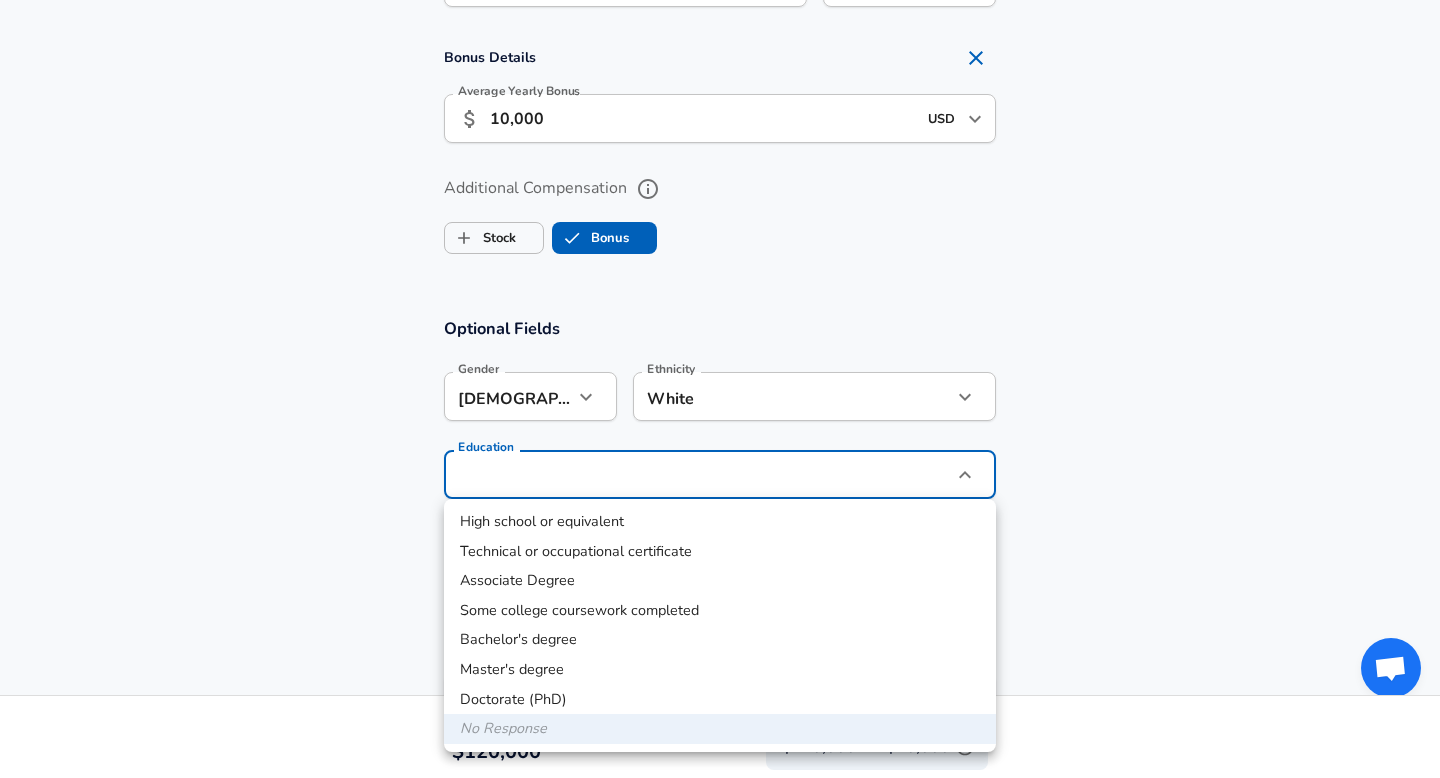 click on "Bachelor's degree" at bounding box center [720, 640] 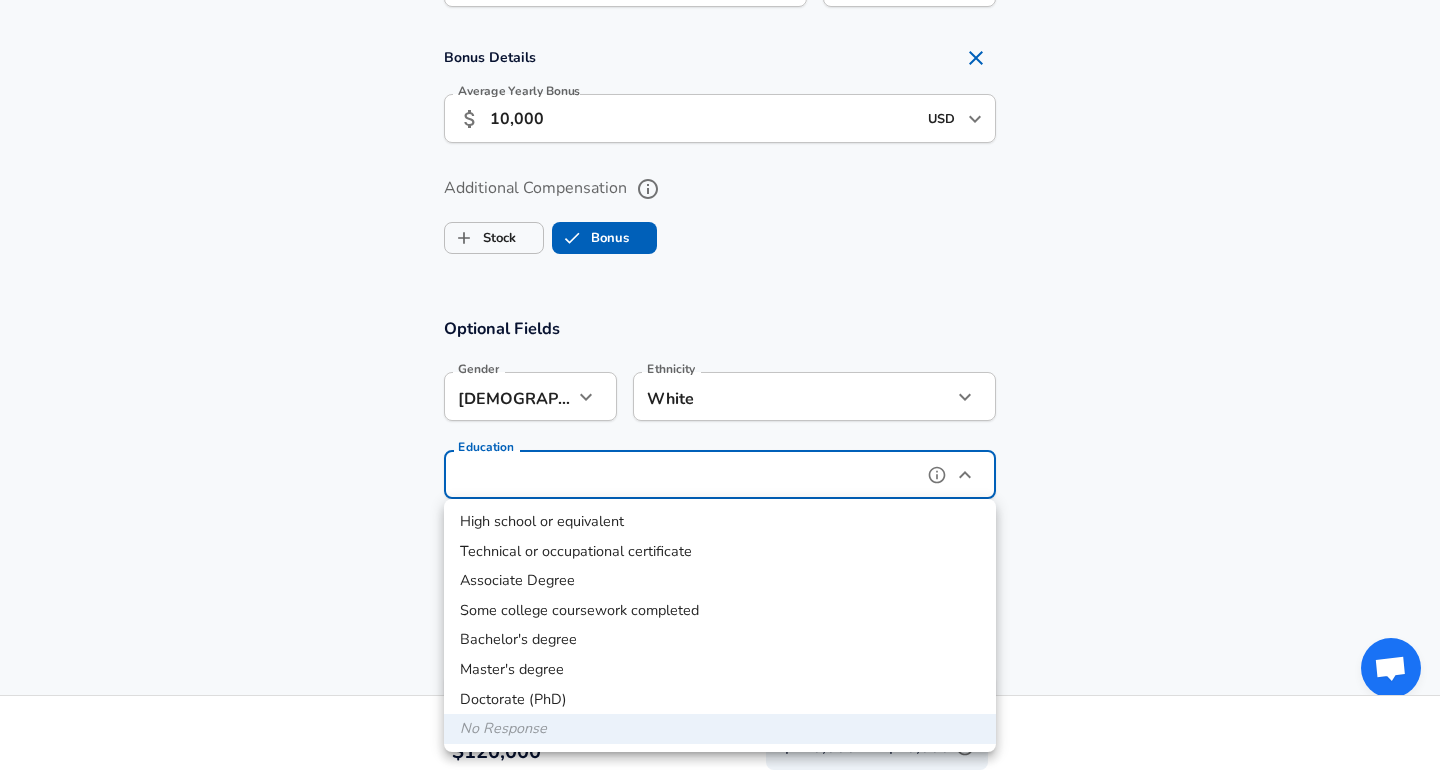 type on "Bachelors degree" 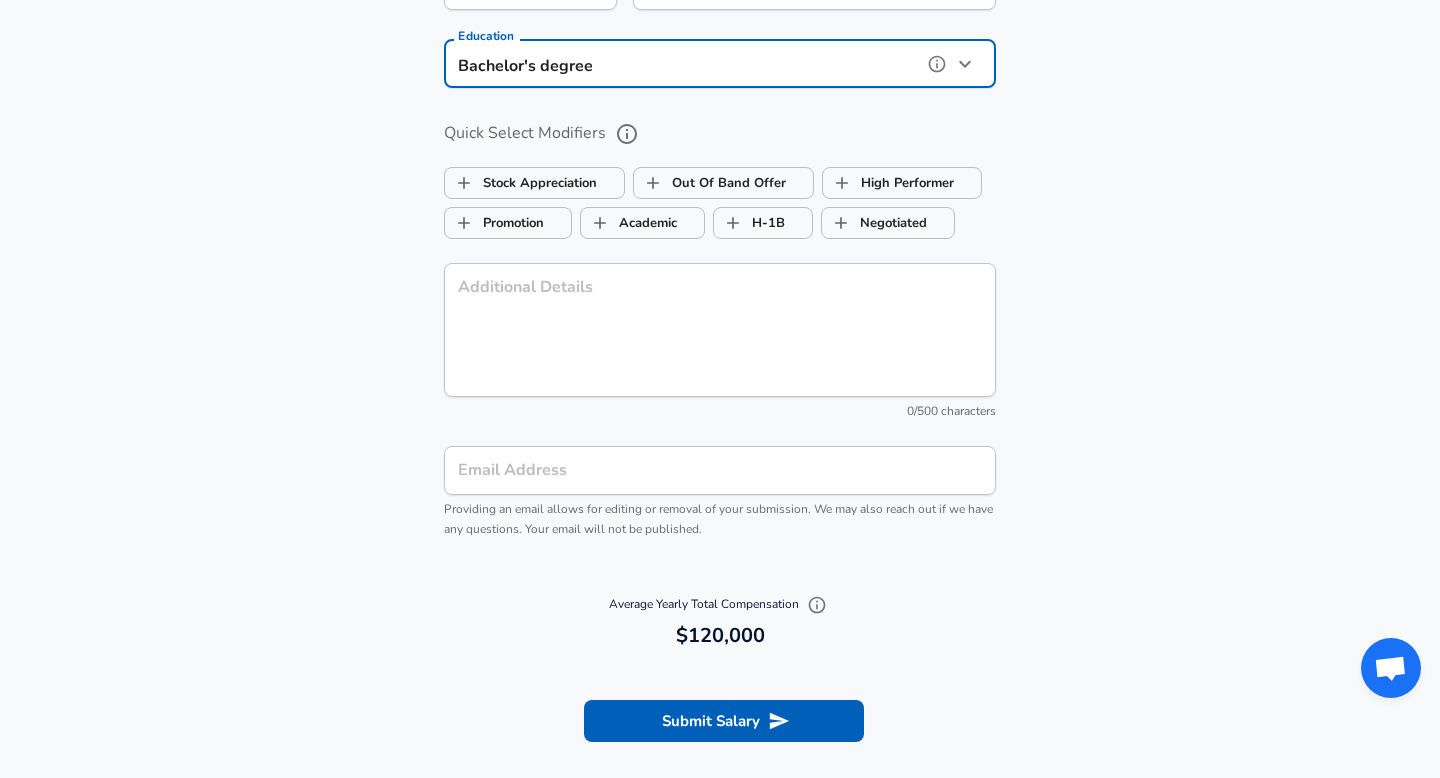 scroll, scrollTop: 1922, scrollLeft: 0, axis: vertical 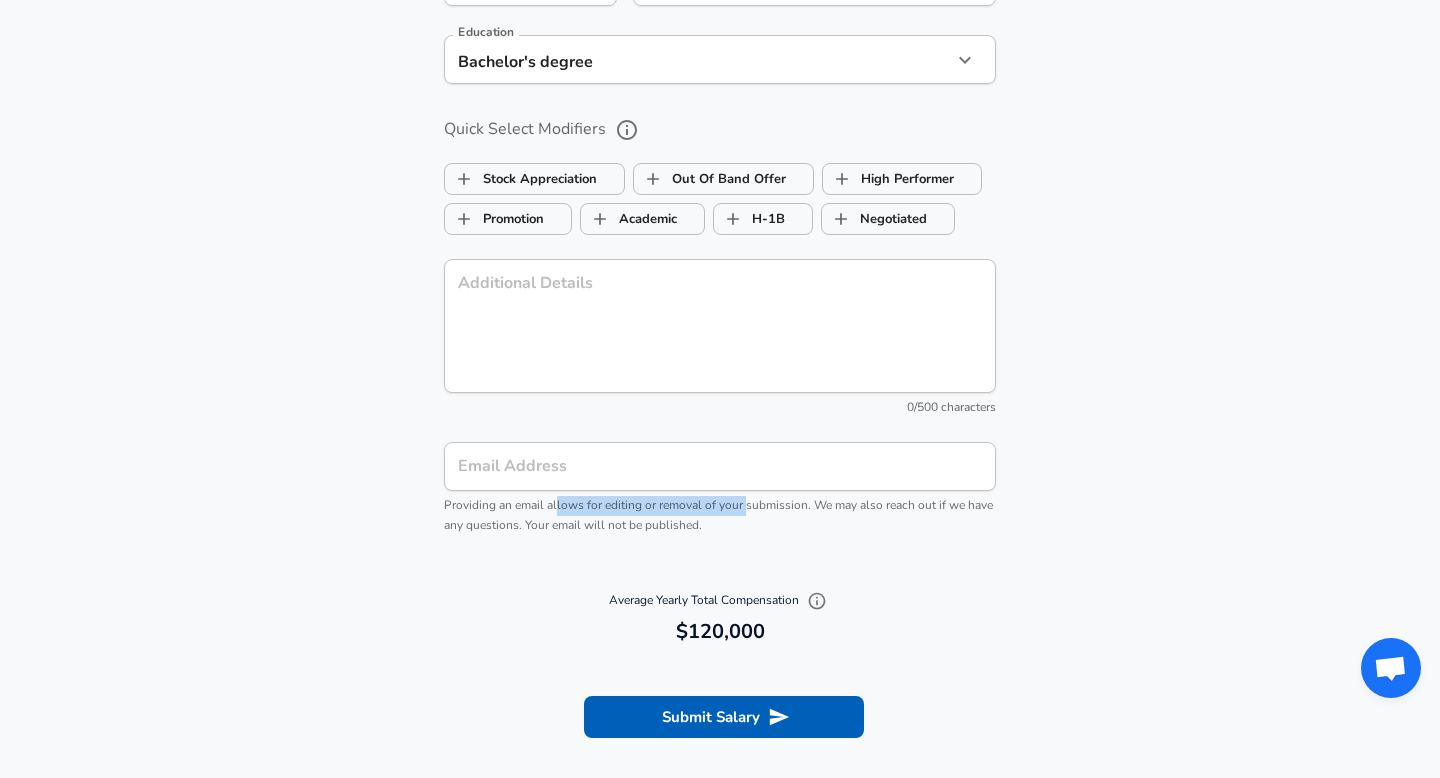 drag, startPoint x: 557, startPoint y: 509, endPoint x: 743, endPoint y: 513, distance: 186.043 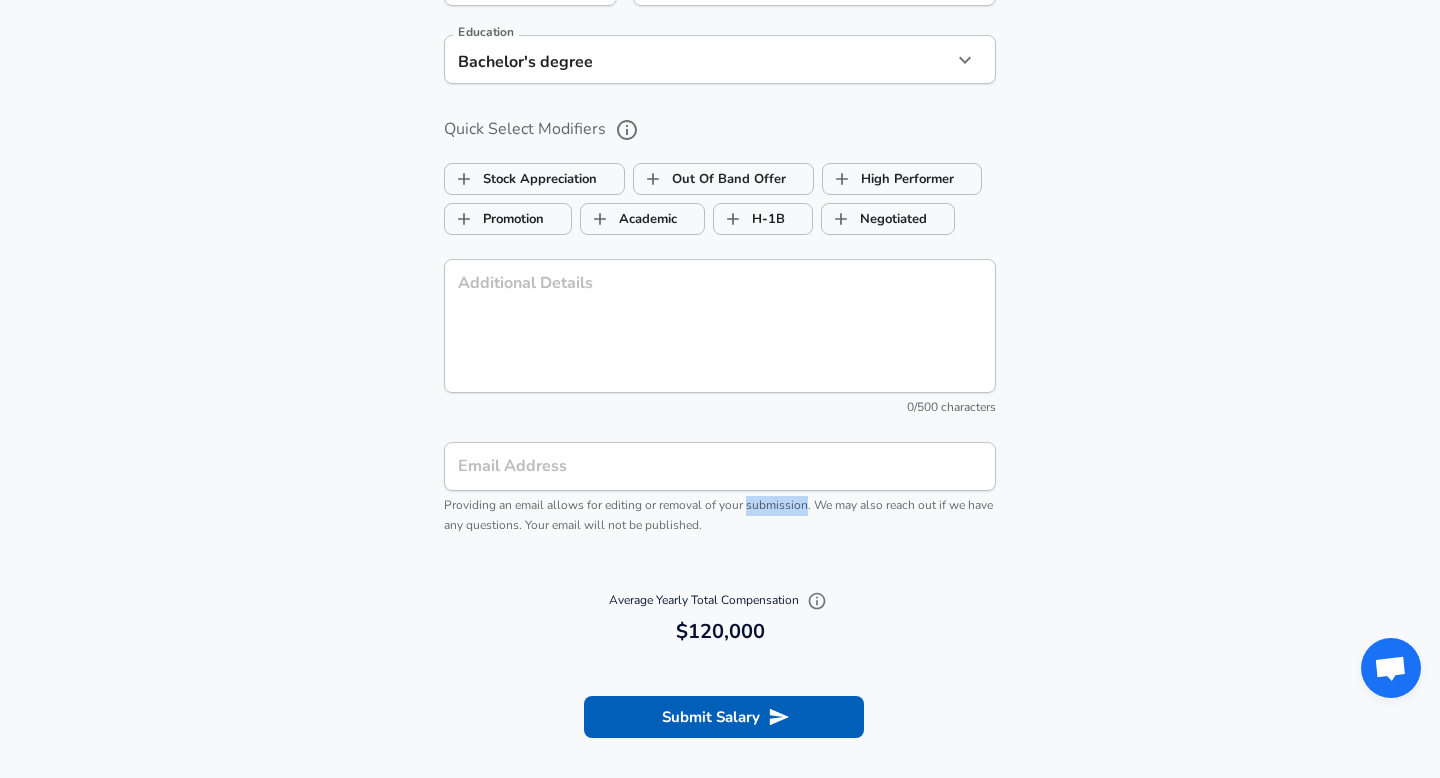 drag, startPoint x: 743, startPoint y: 513, endPoint x: 797, endPoint y: 513, distance: 54 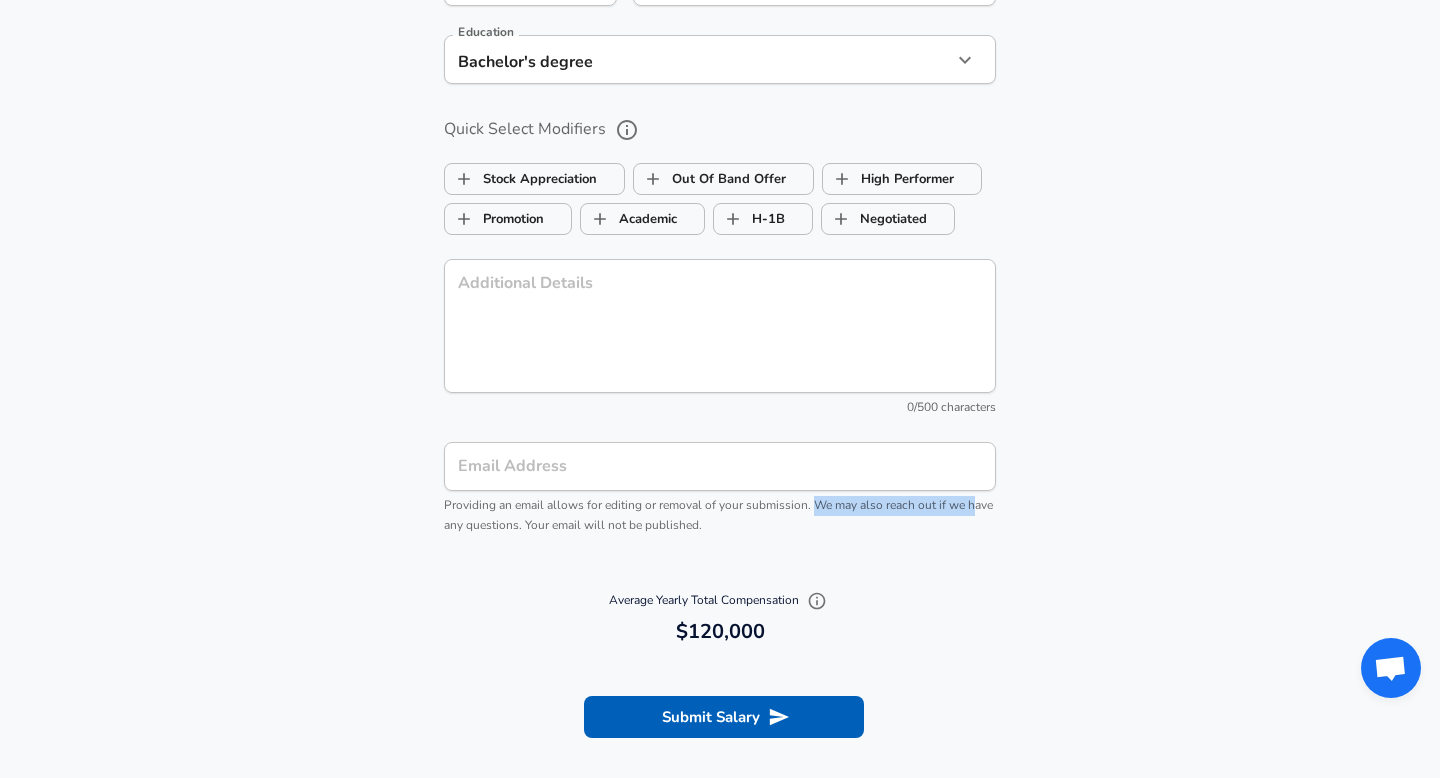 drag, startPoint x: 811, startPoint y: 510, endPoint x: 982, endPoint y: 510, distance: 171 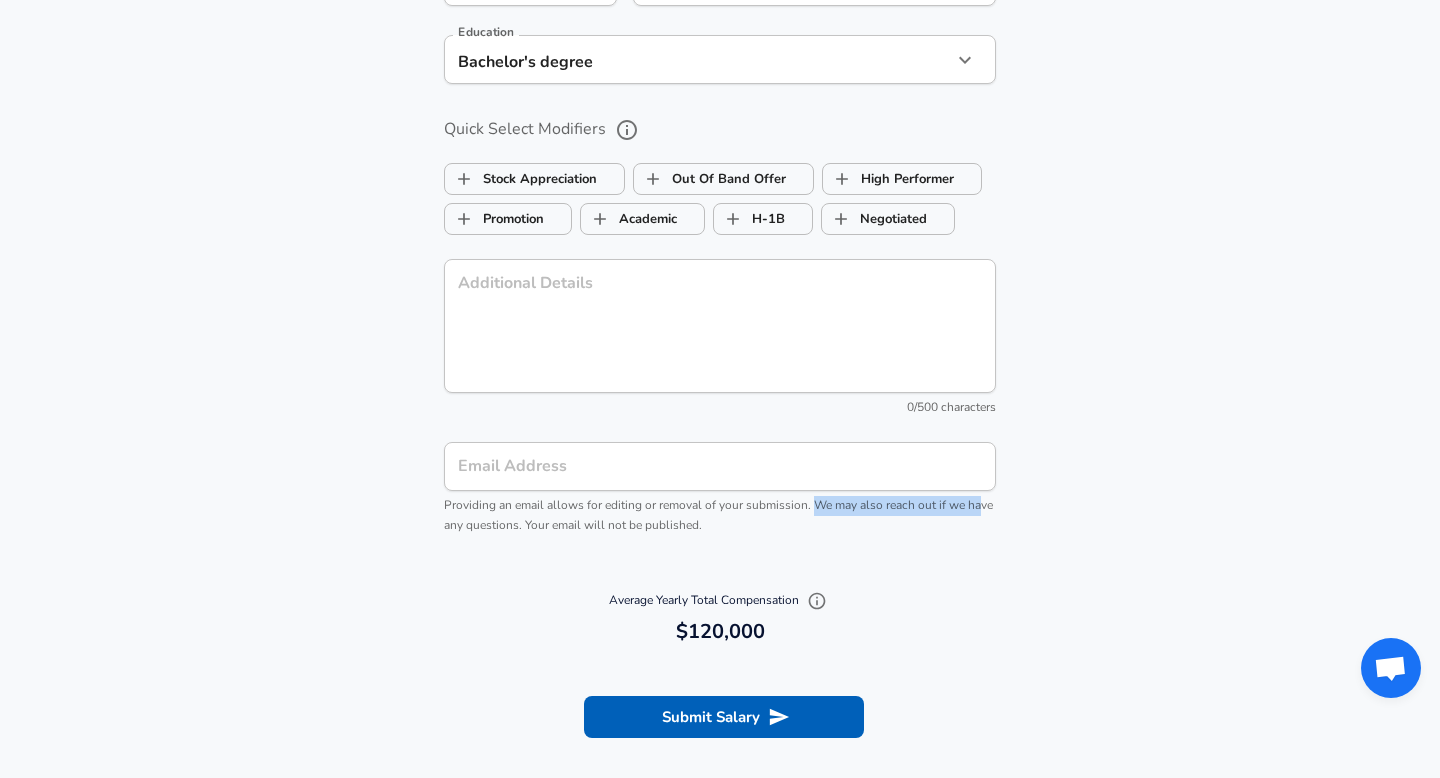 click on "Providing an email allows for editing or removal of your submission. We may also reach out if we have any questions. Your email will not be published." at bounding box center [718, 515] 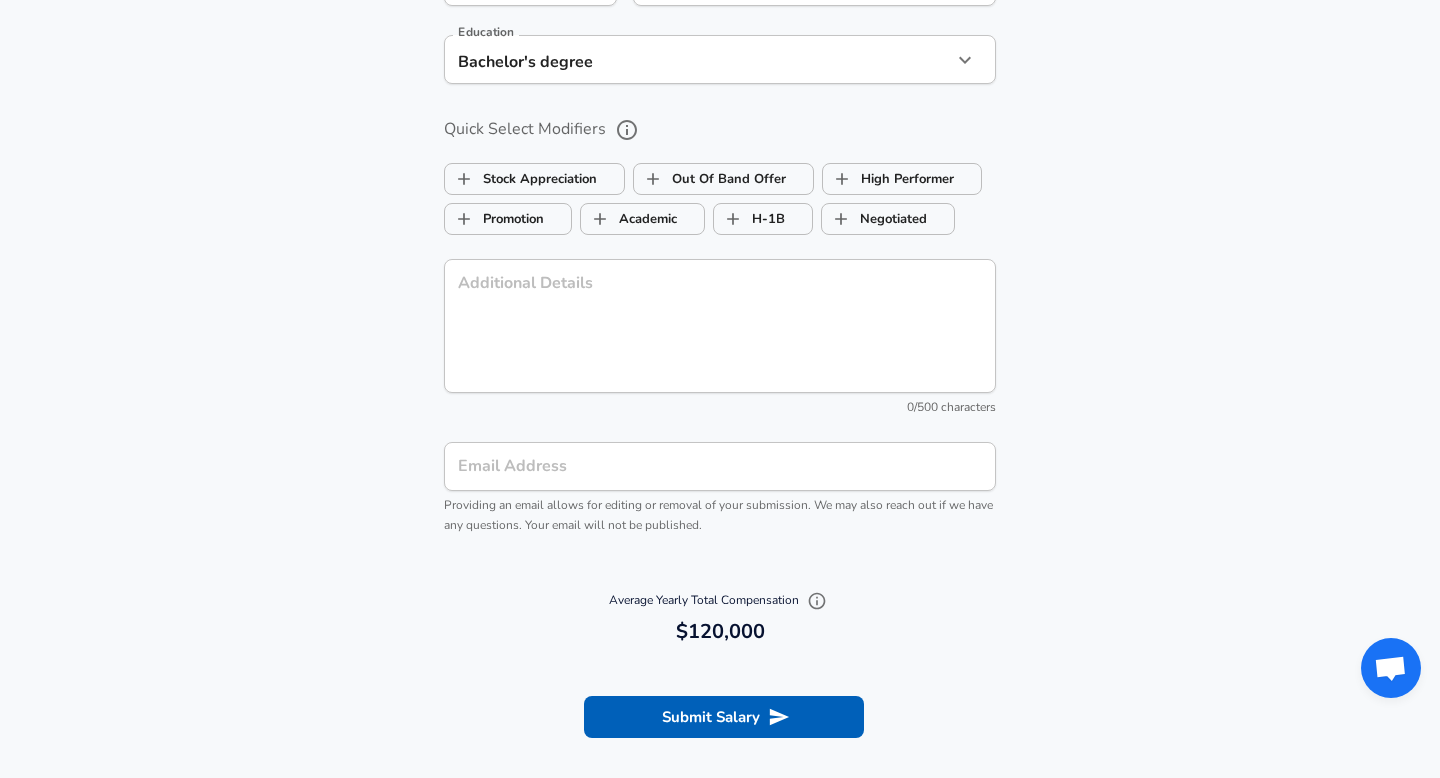 click on "Email Address" at bounding box center (720, 466) 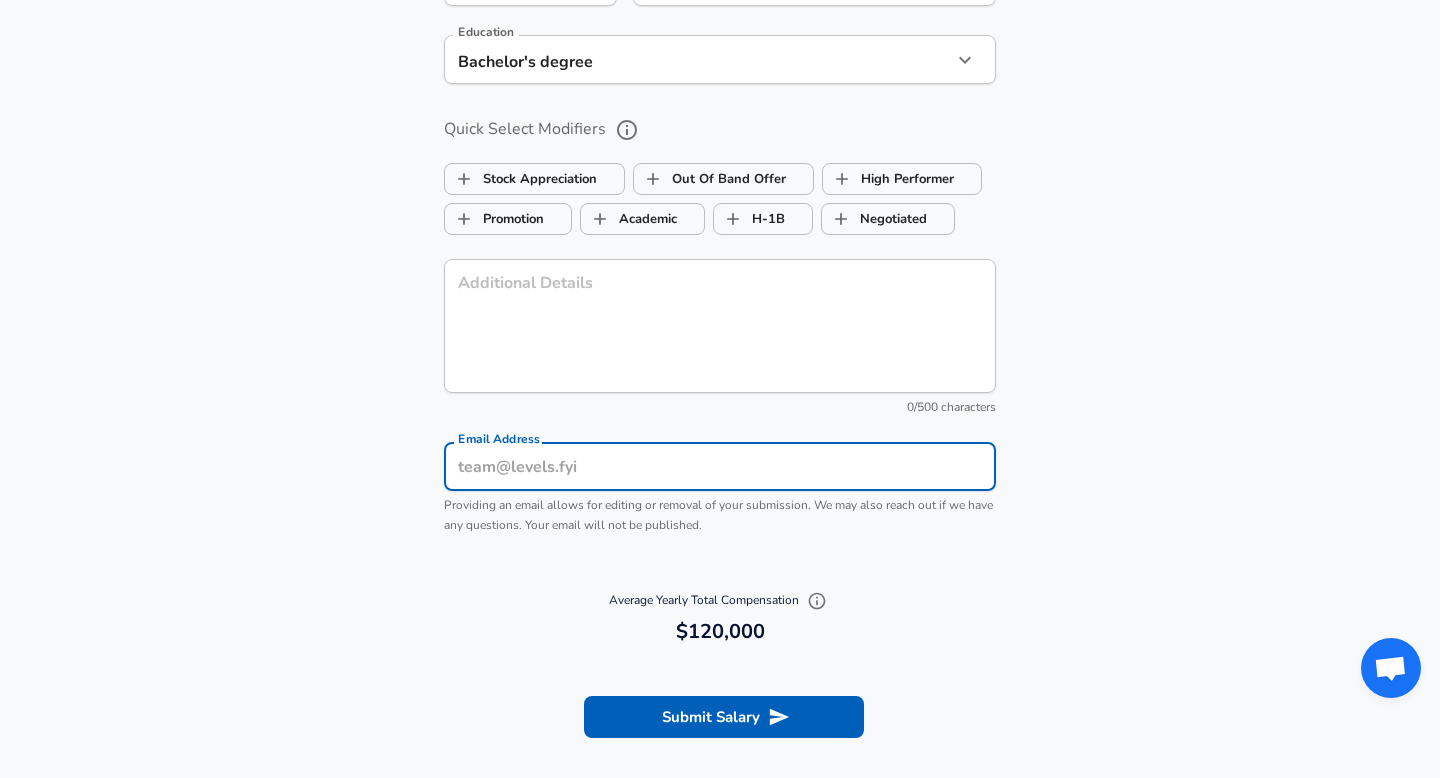 type on "H" 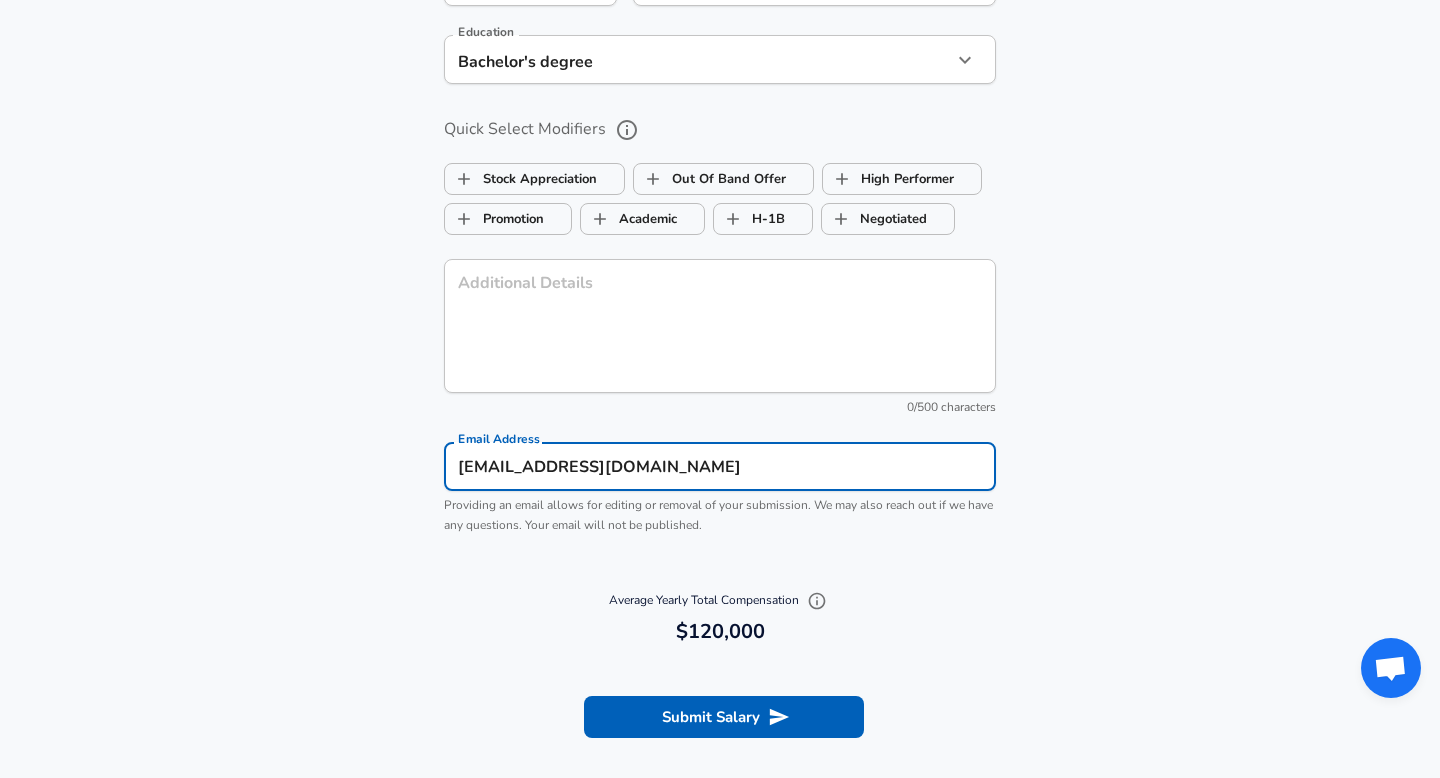 type on "[EMAIL_ADDRESS][DOMAIN_NAME]" 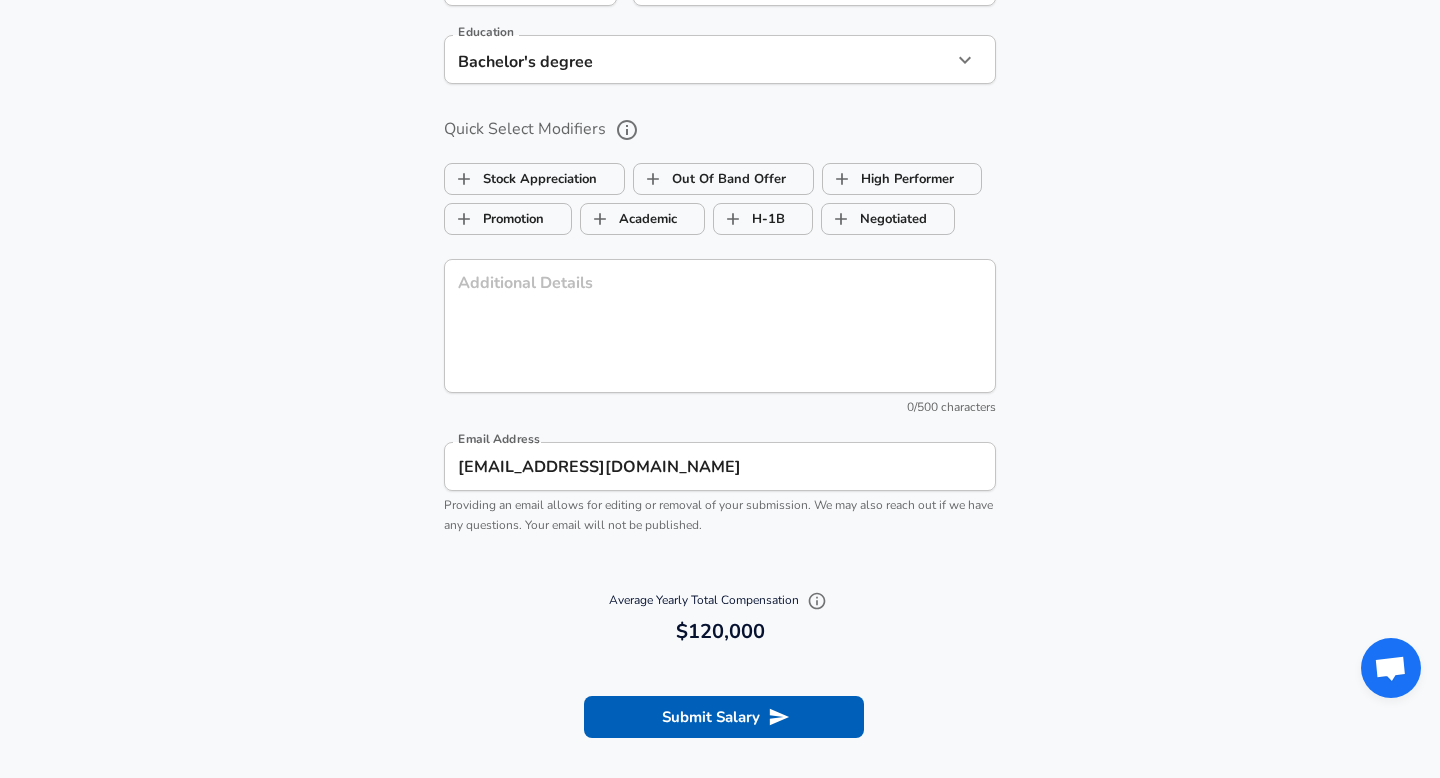 click on "Optional Fields Gender [DEMOGRAPHIC_DATA] [DEMOGRAPHIC_DATA] Gender Ethnicity White White Ethnicity Education Bachelor's degree Bachelors degree Education Quick Select Modifiers   Stock Appreciation Out Of Band Offer High Performer Promotion Academic H-1B Negotiated Additional Details x Additional Details 0 /500 characters Email Address [EMAIL_ADDRESS][DOMAIN_NAME] Email Address   Providing an email allows for editing or removal of your submission. We may also reach out if we have any questions. Your email will not be published." at bounding box center (720, 227) 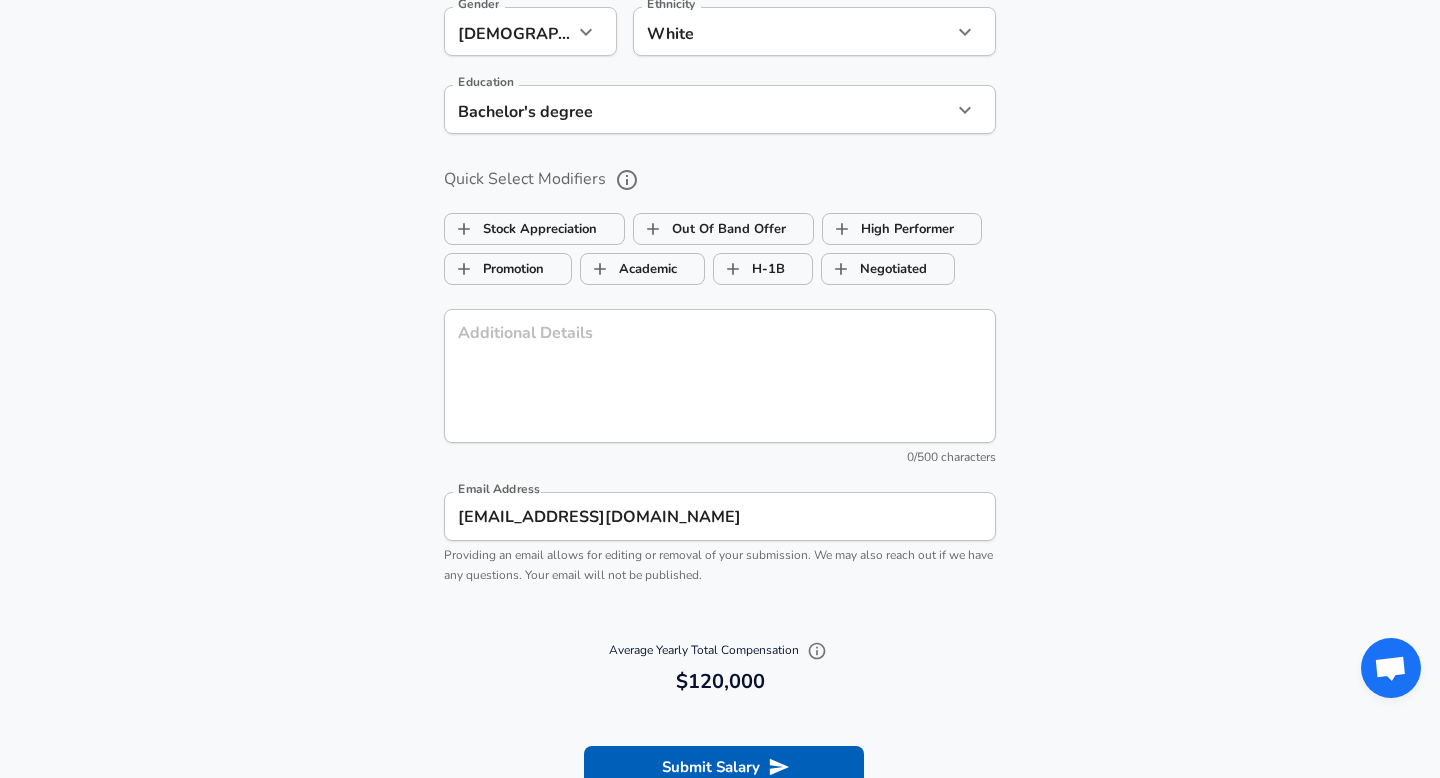 scroll, scrollTop: 1869, scrollLeft: 0, axis: vertical 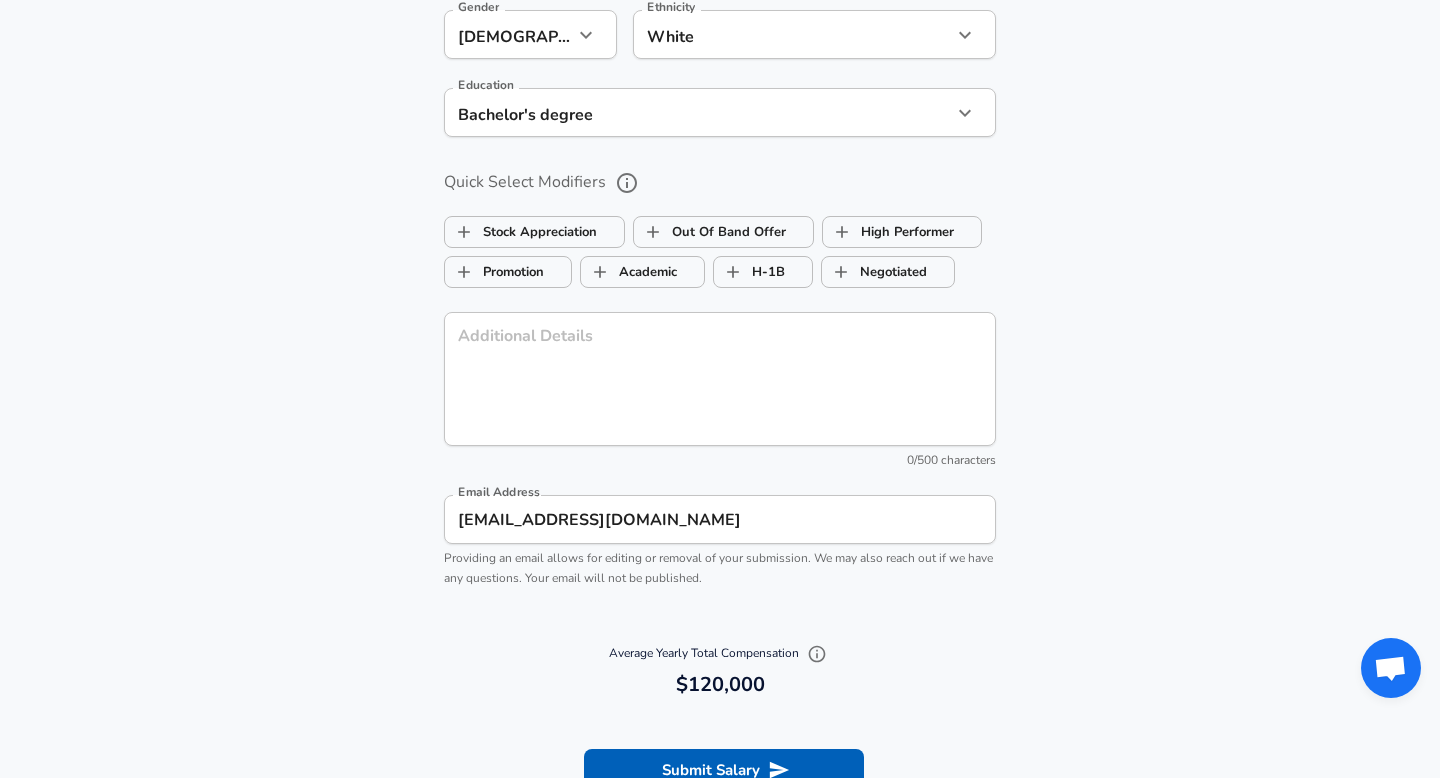 click on "Additional Details" at bounding box center [720, 379] 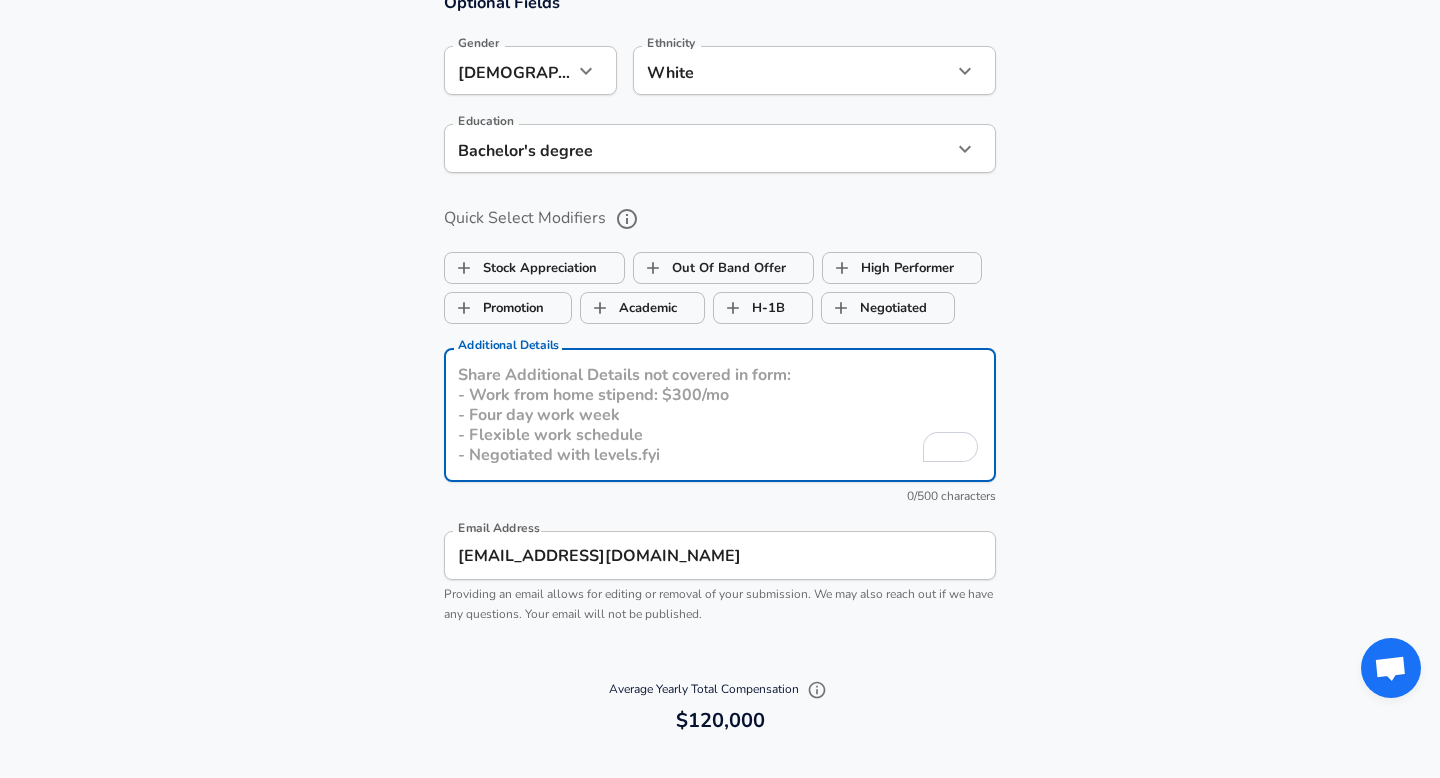 scroll, scrollTop: 1836, scrollLeft: 0, axis: vertical 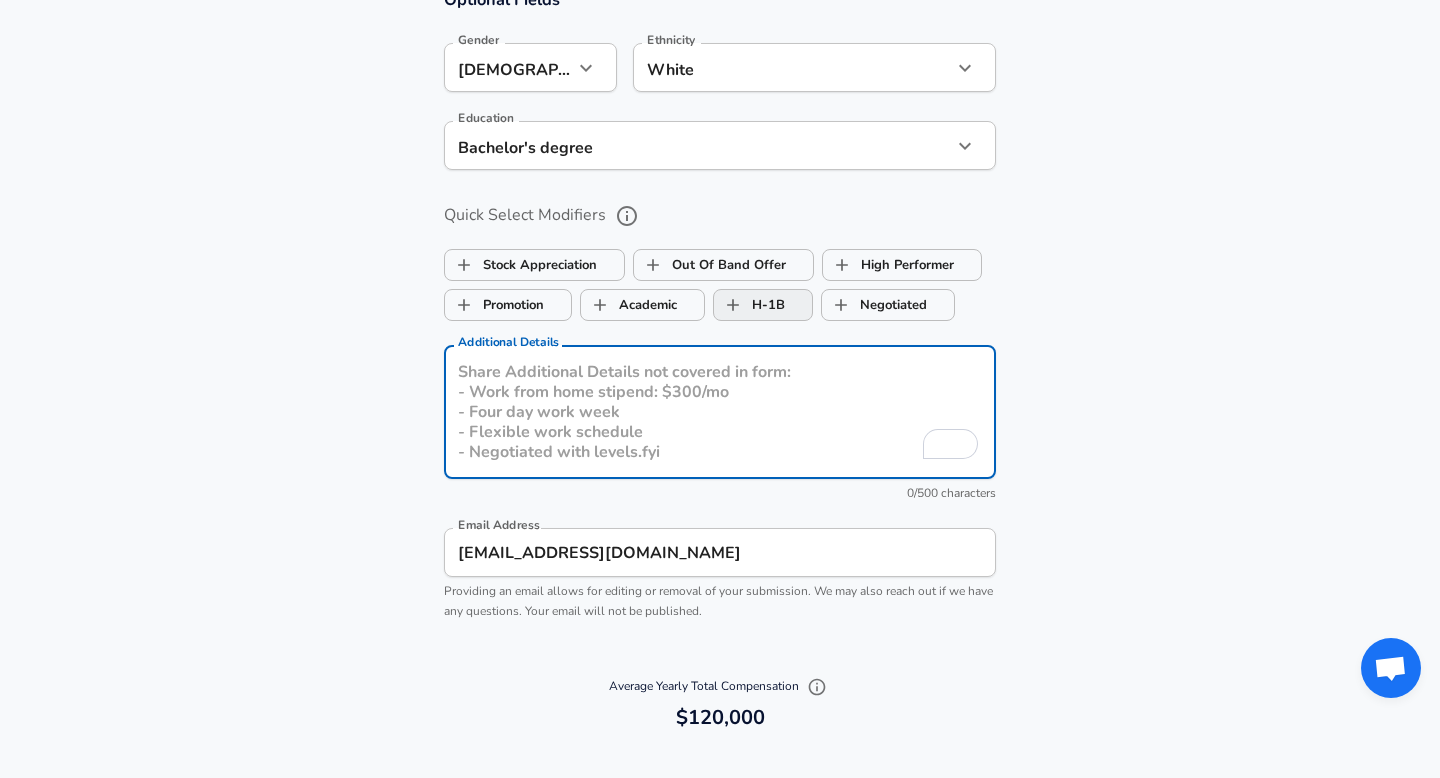 click on "H-1B" at bounding box center (733, 305) 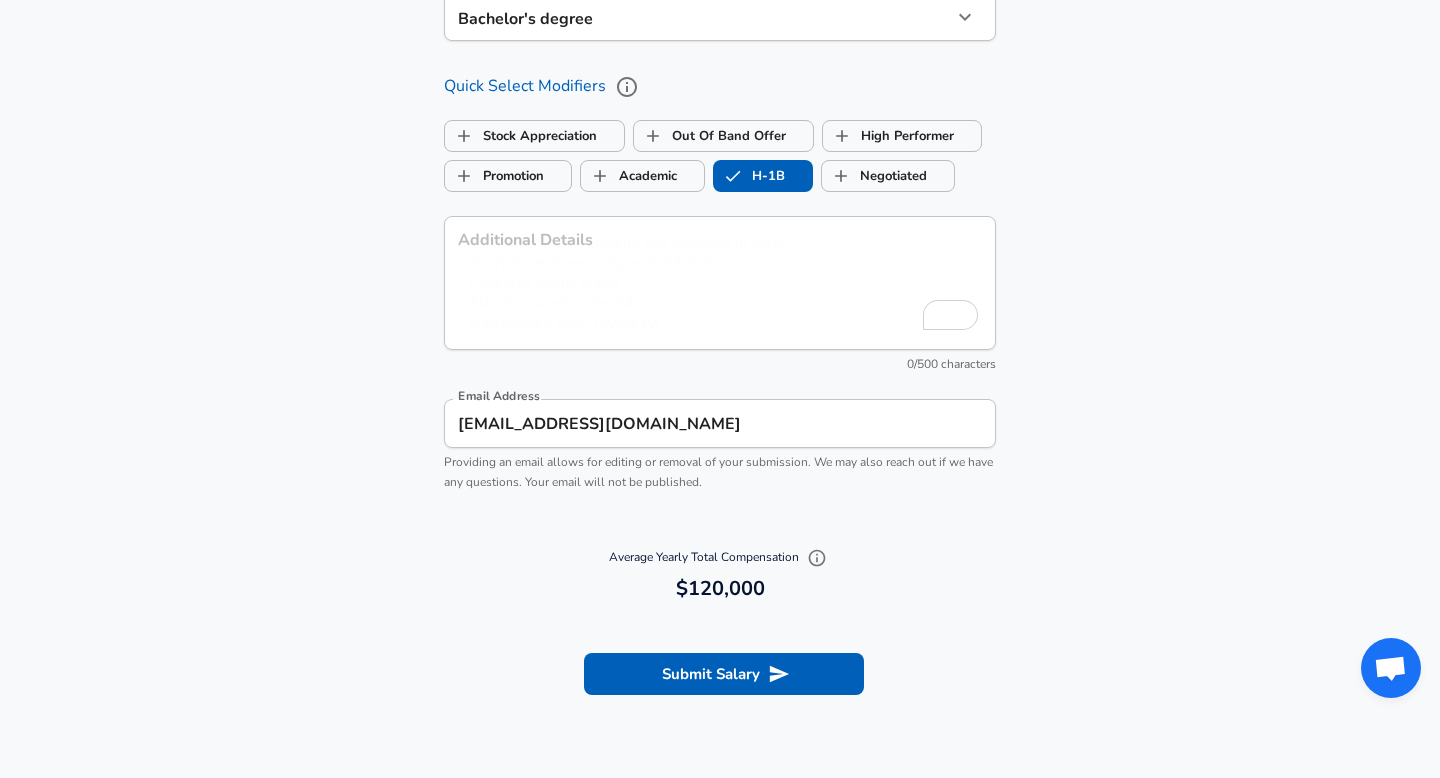 scroll, scrollTop: 1991, scrollLeft: 0, axis: vertical 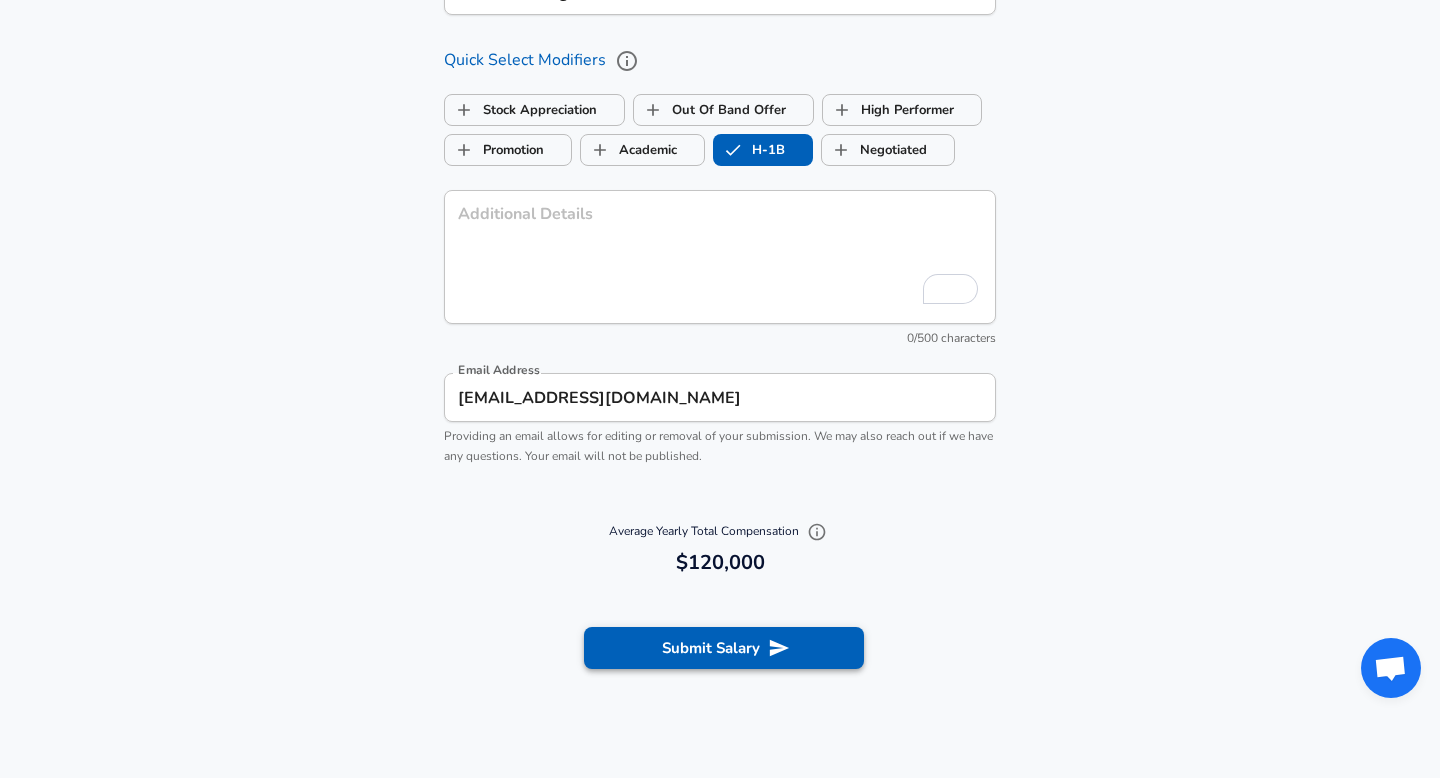checkbox on "true" 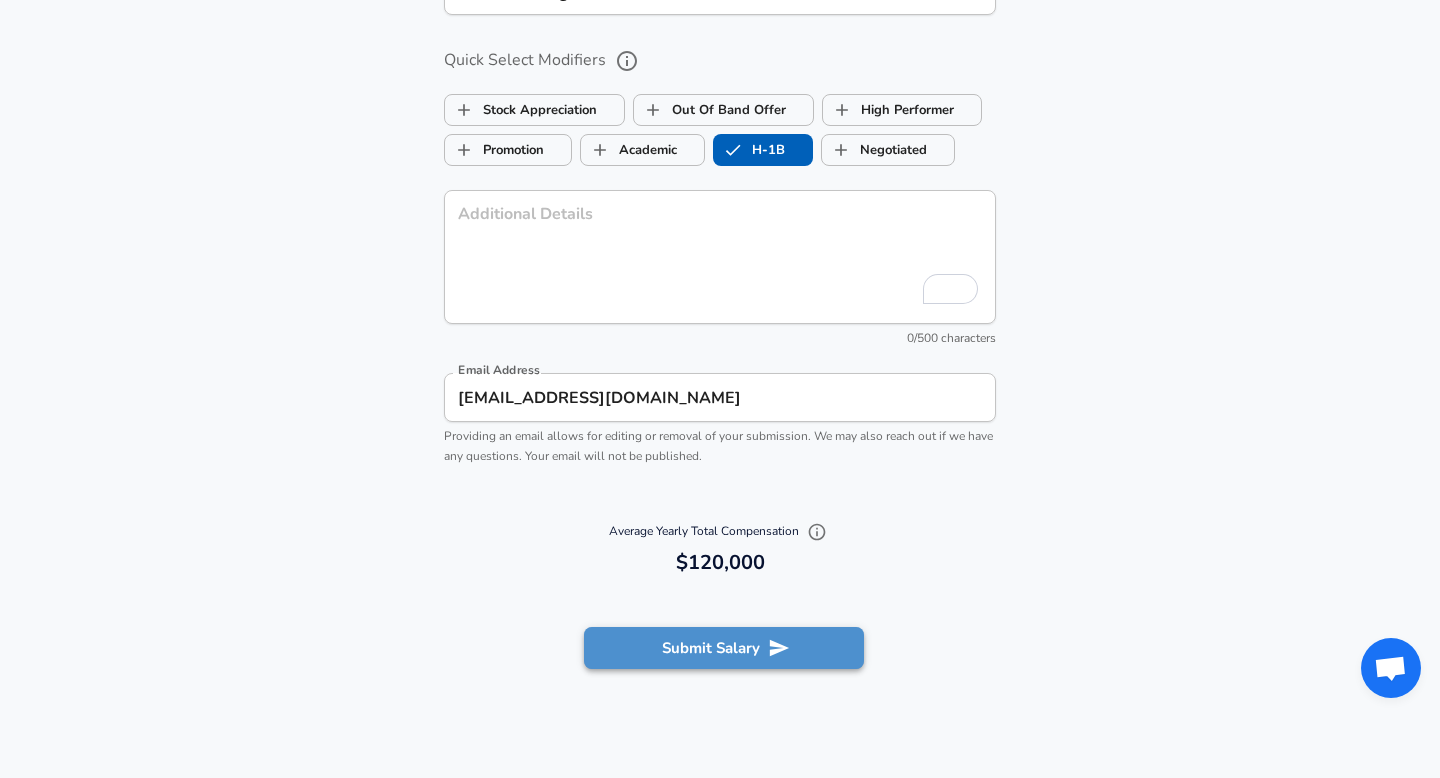 click on "Submit Salary" at bounding box center [724, 648] 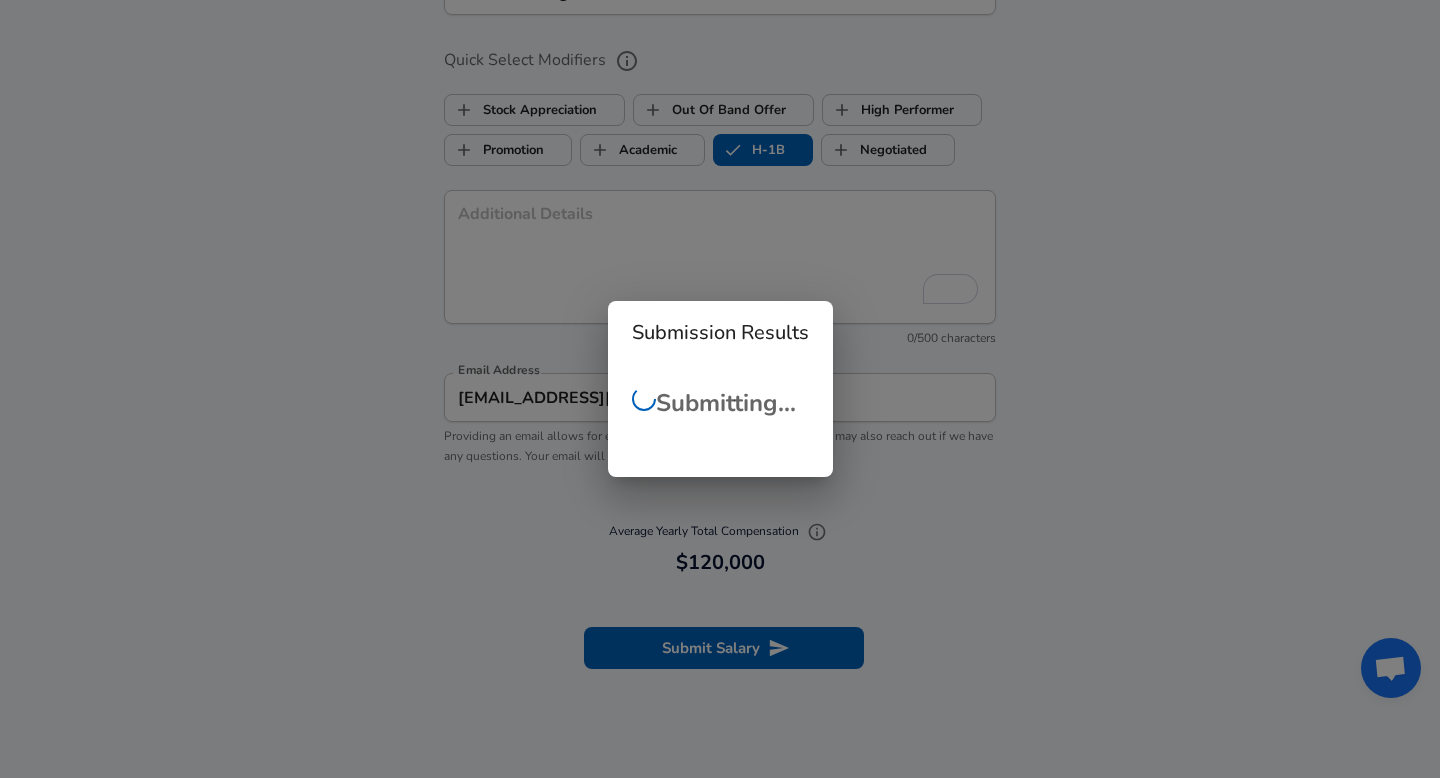 type 